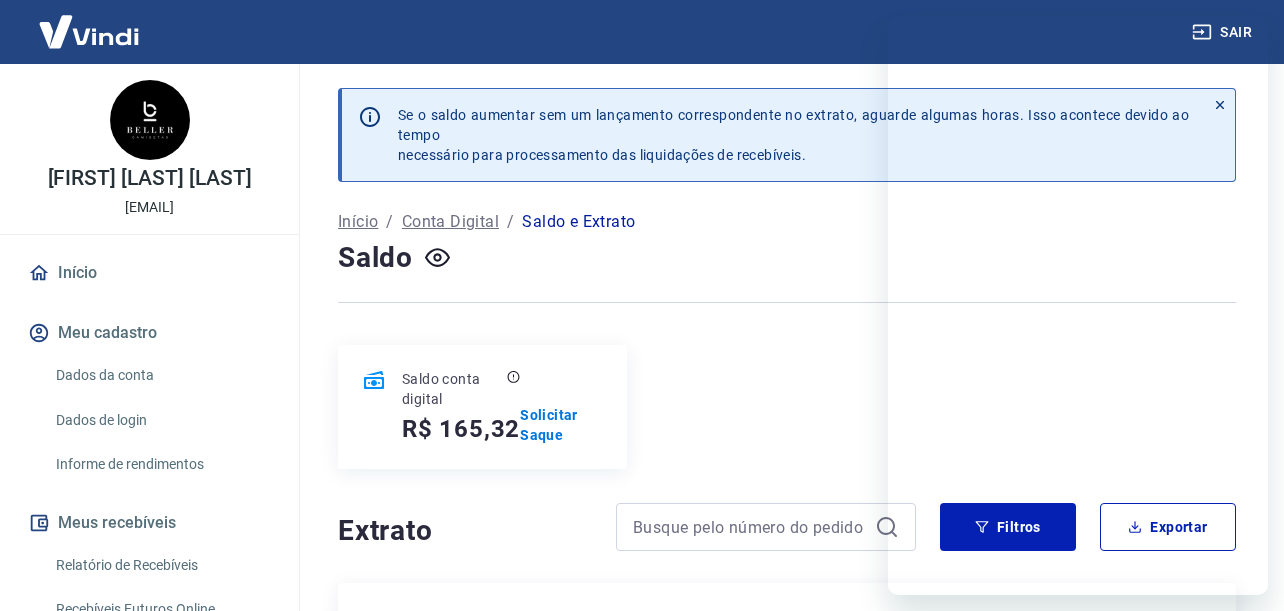 scroll, scrollTop: 589, scrollLeft: 0, axis: vertical 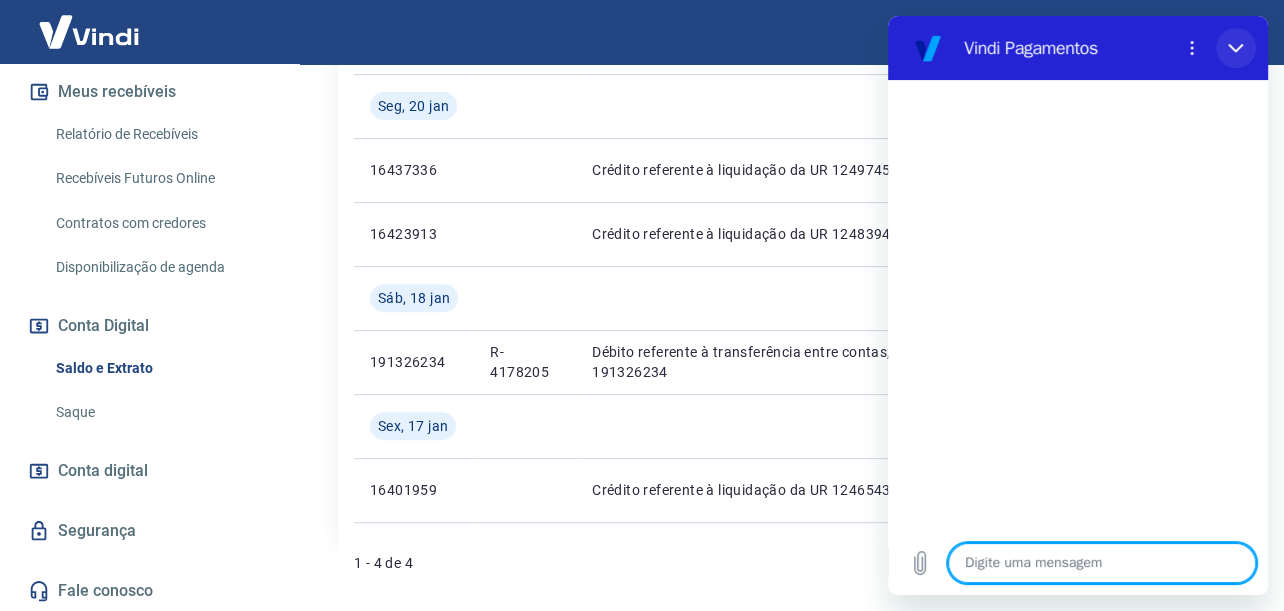click at bounding box center [1236, 48] 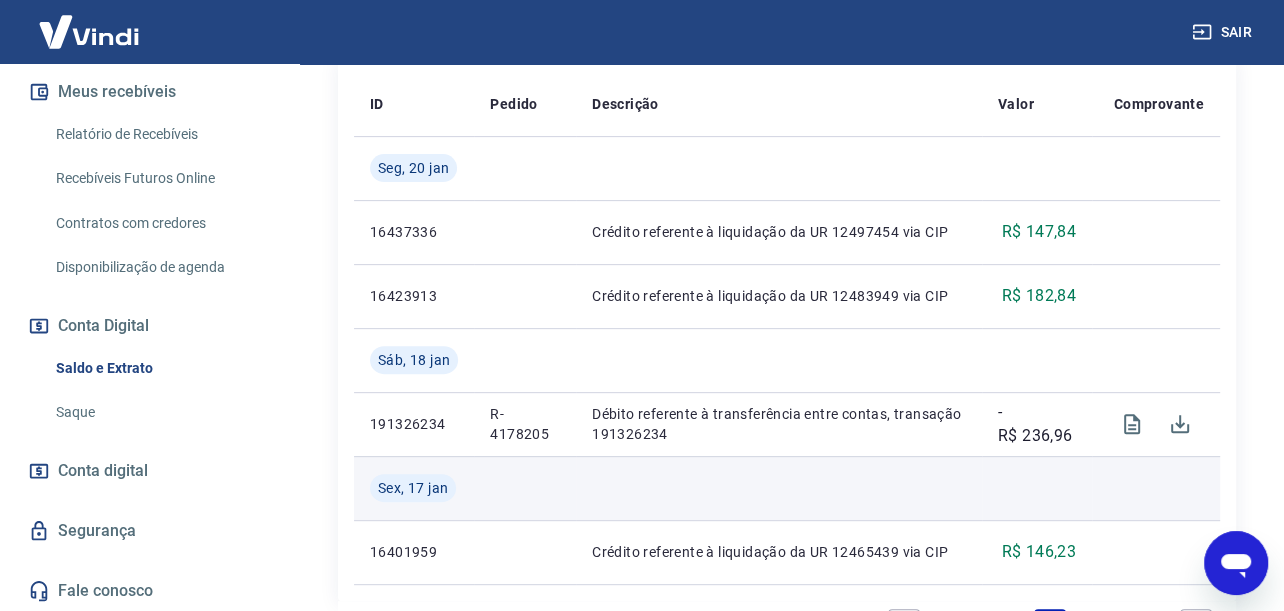 scroll, scrollTop: 489, scrollLeft: 0, axis: vertical 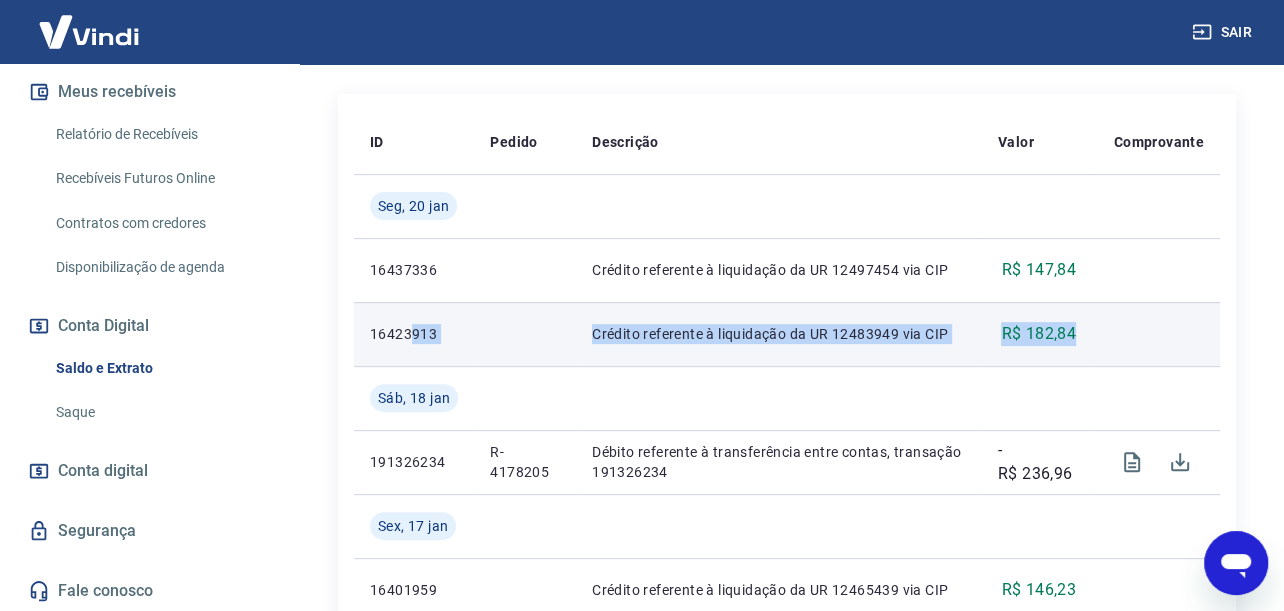 drag, startPoint x: 413, startPoint y: 331, endPoint x: 1106, endPoint y: 335, distance: 693.01154 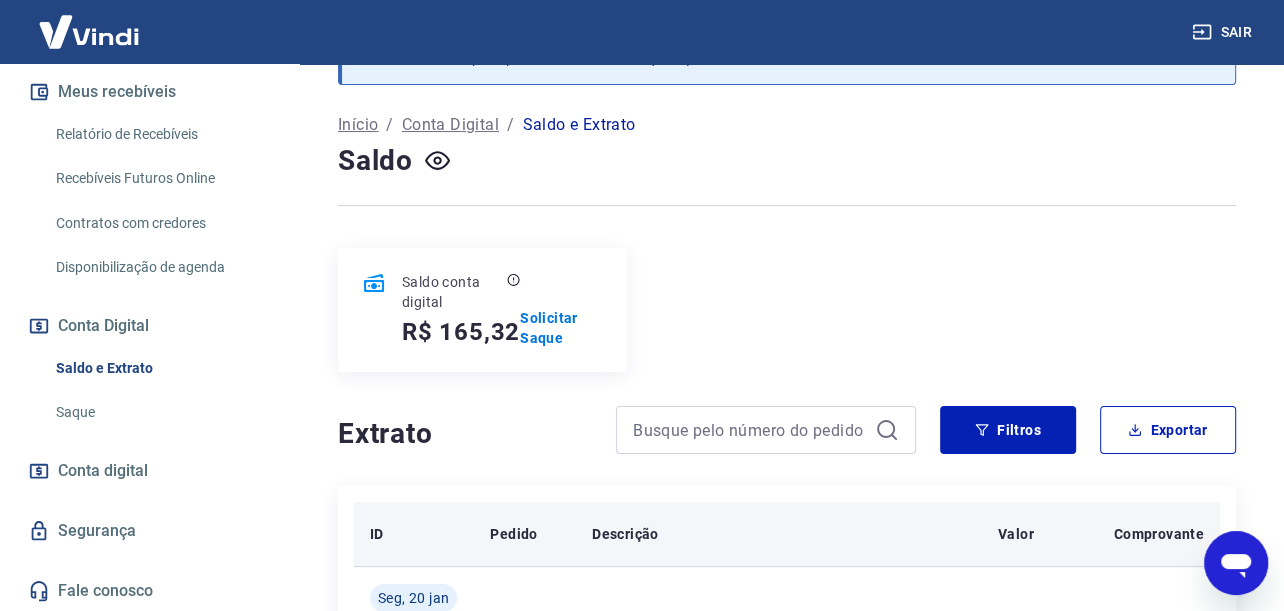 scroll, scrollTop: 0, scrollLeft: 0, axis: both 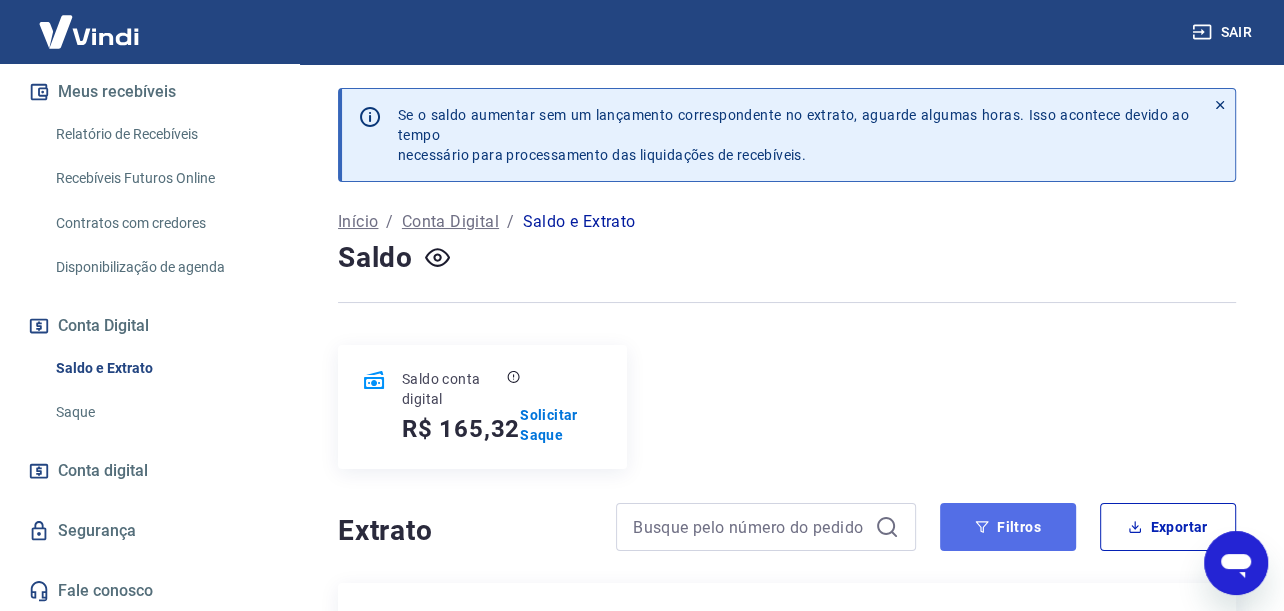 click on "Filtros" at bounding box center [1008, 527] 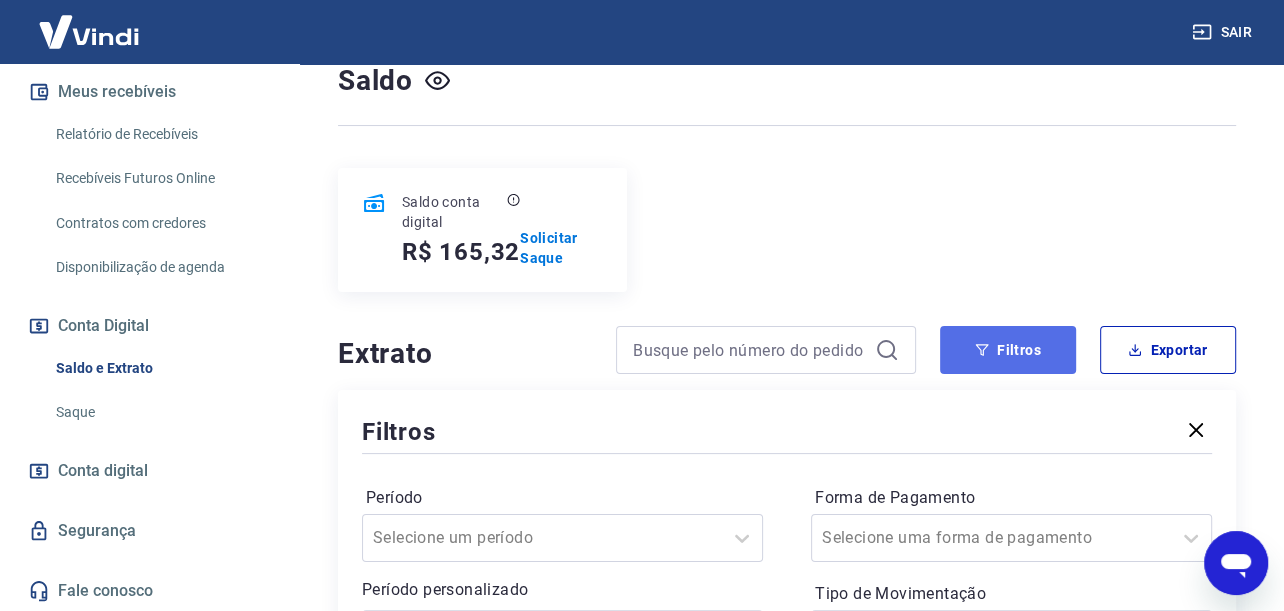 scroll, scrollTop: 400, scrollLeft: 0, axis: vertical 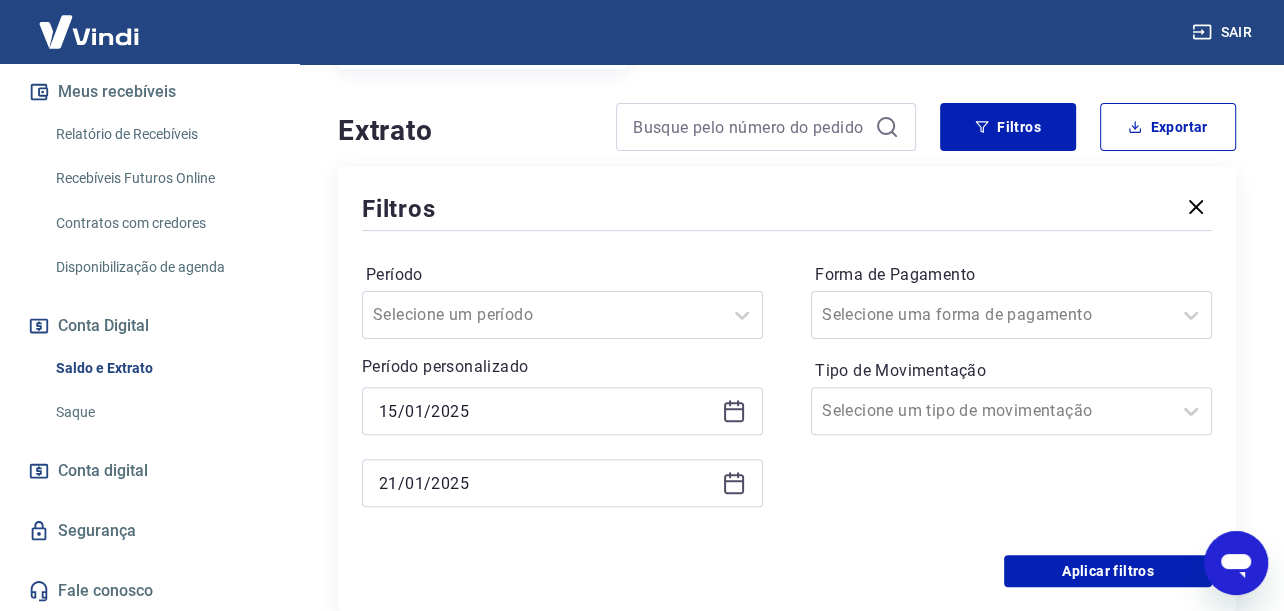 click 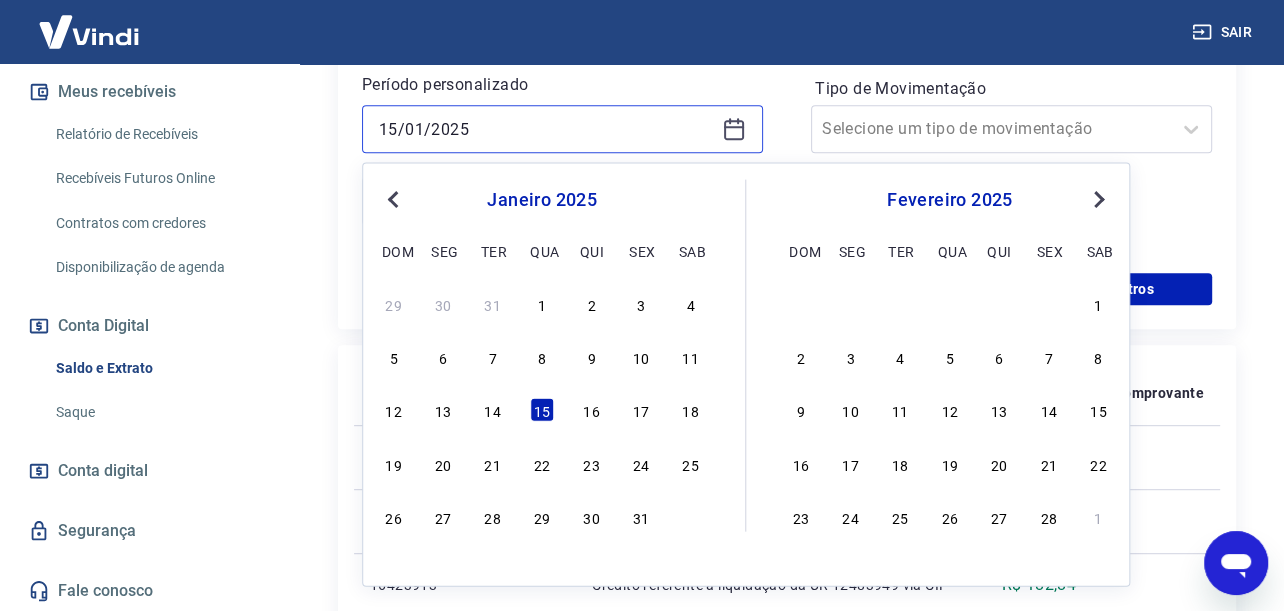 scroll, scrollTop: 700, scrollLeft: 0, axis: vertical 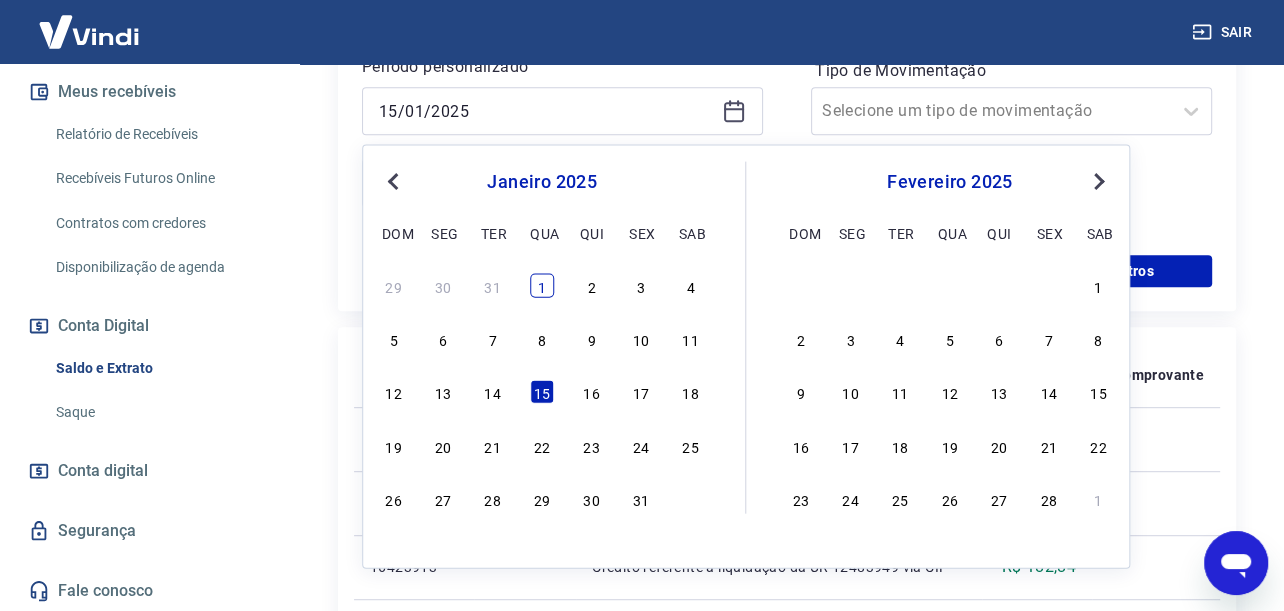 click on "1" at bounding box center (542, 285) 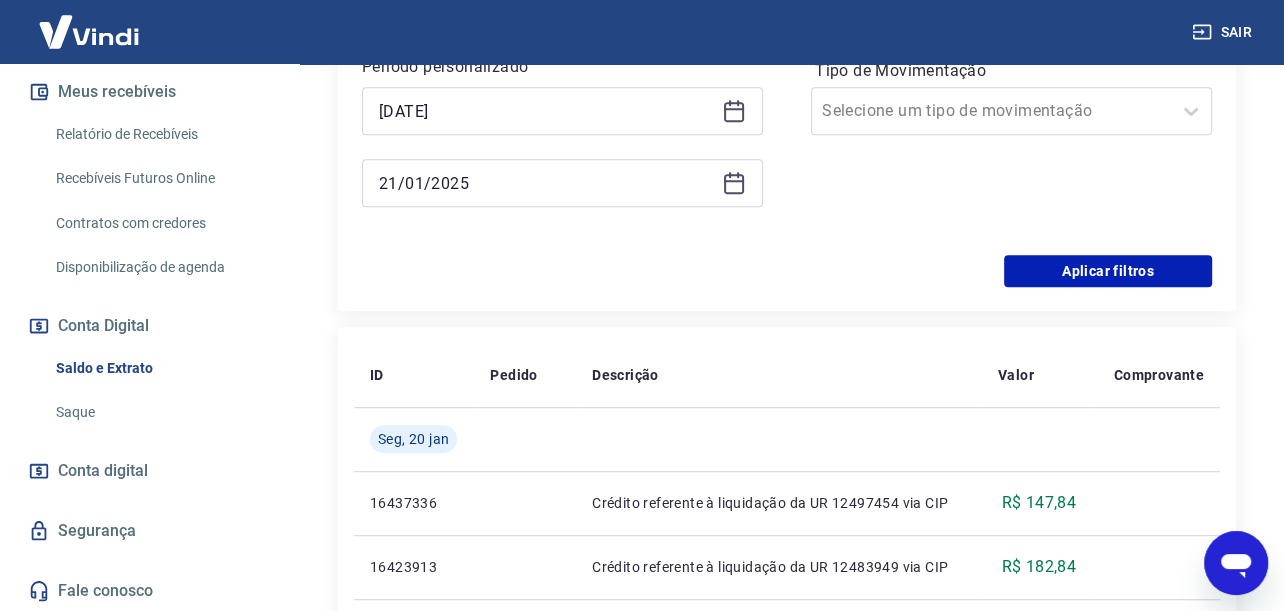 click 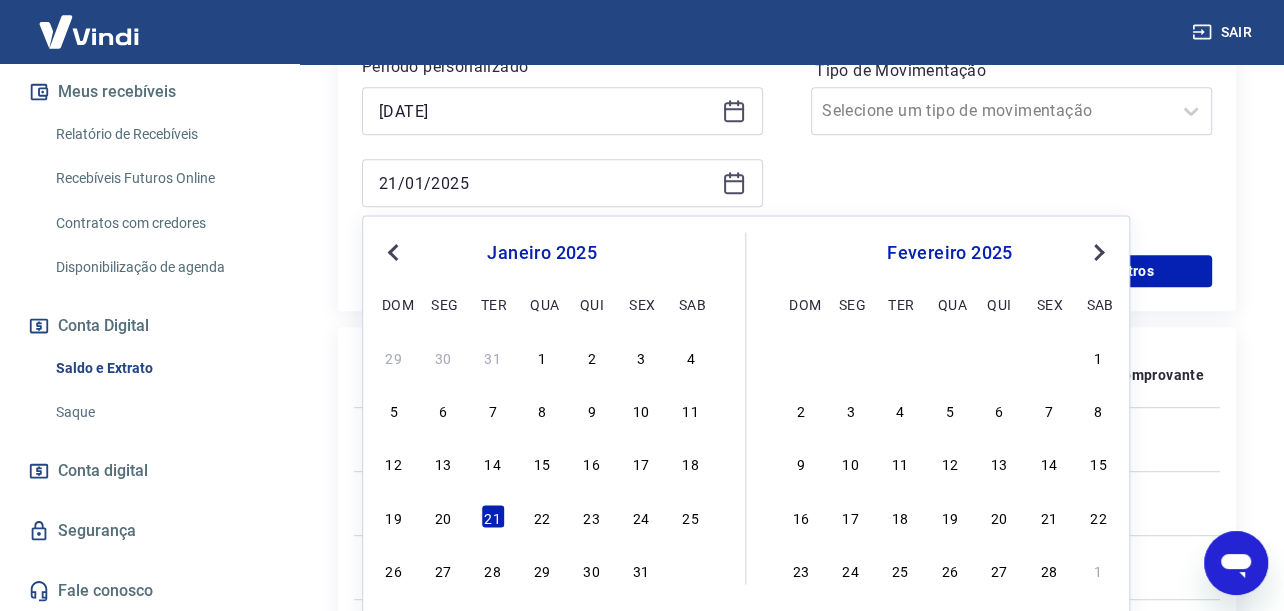 click on "26 27 28 29 30 31" at bounding box center [542, 569] 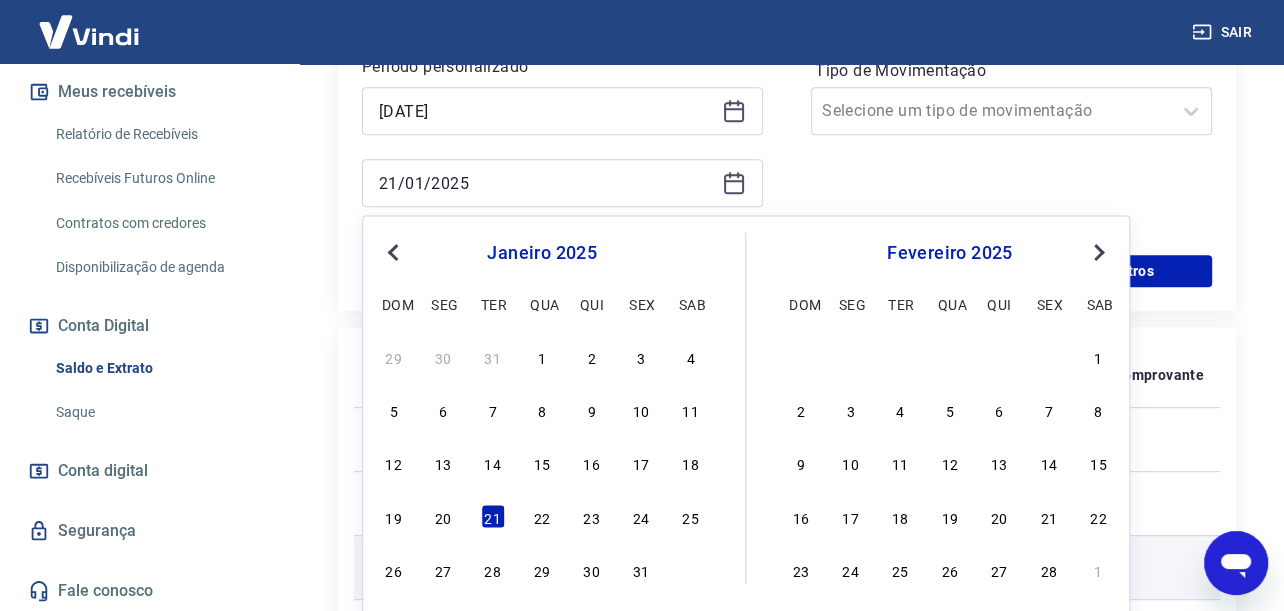 click on "31" at bounding box center (641, 569) 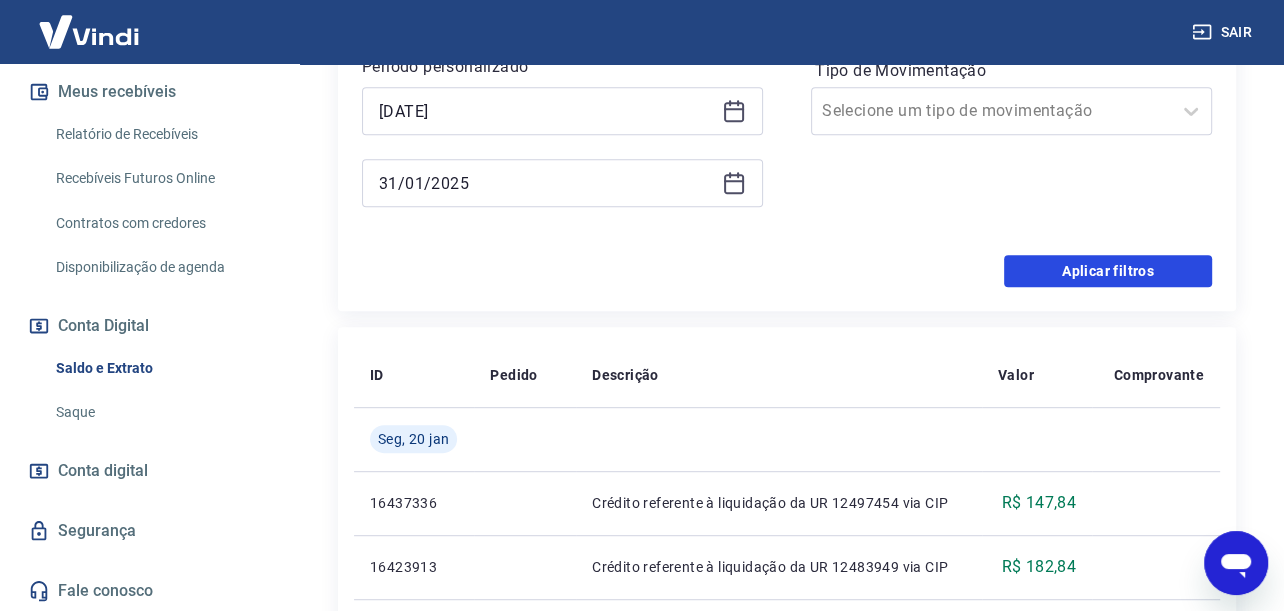 click on "Aplicar filtros" at bounding box center (1108, 271) 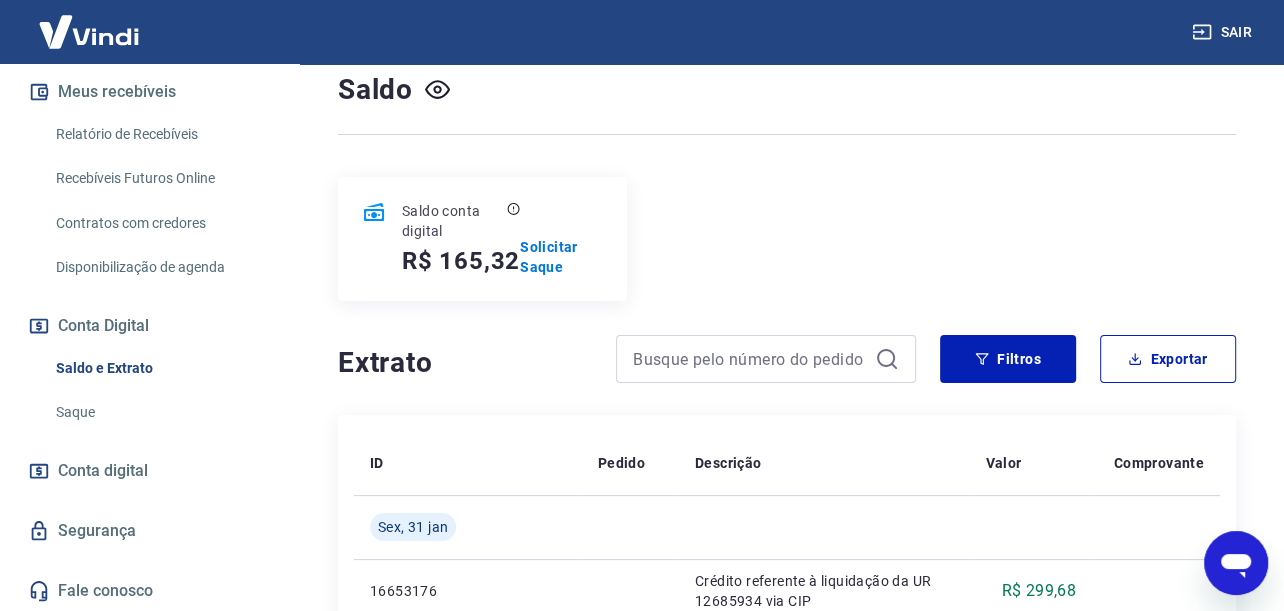 scroll, scrollTop: 200, scrollLeft: 0, axis: vertical 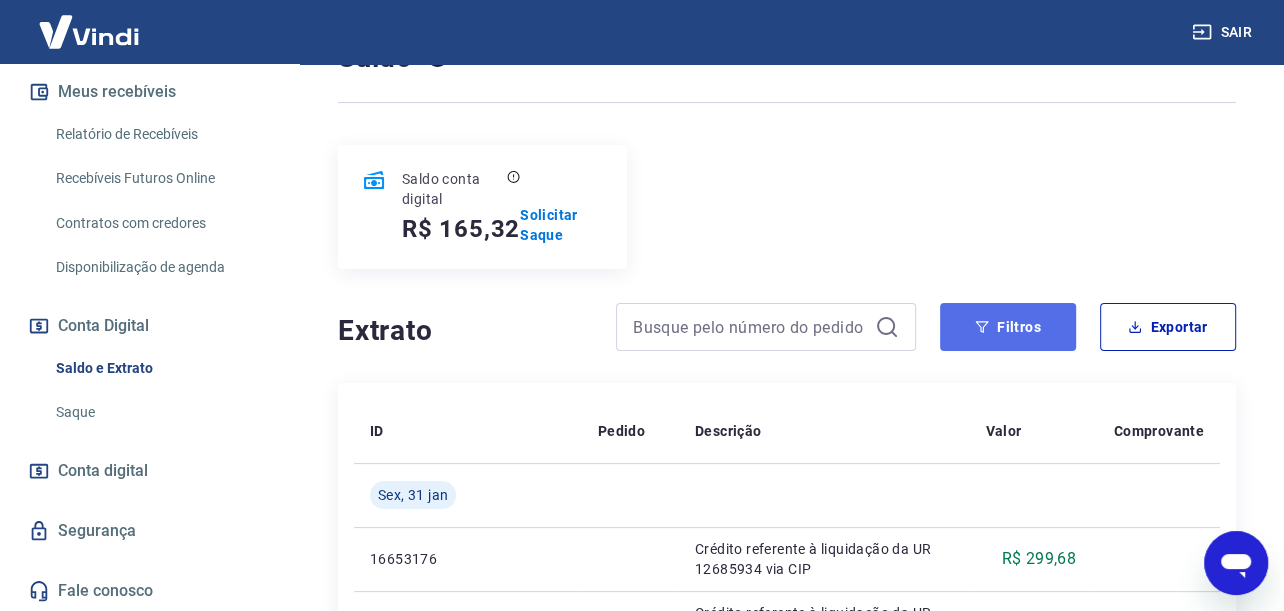 click on "Filtros" at bounding box center (1008, 327) 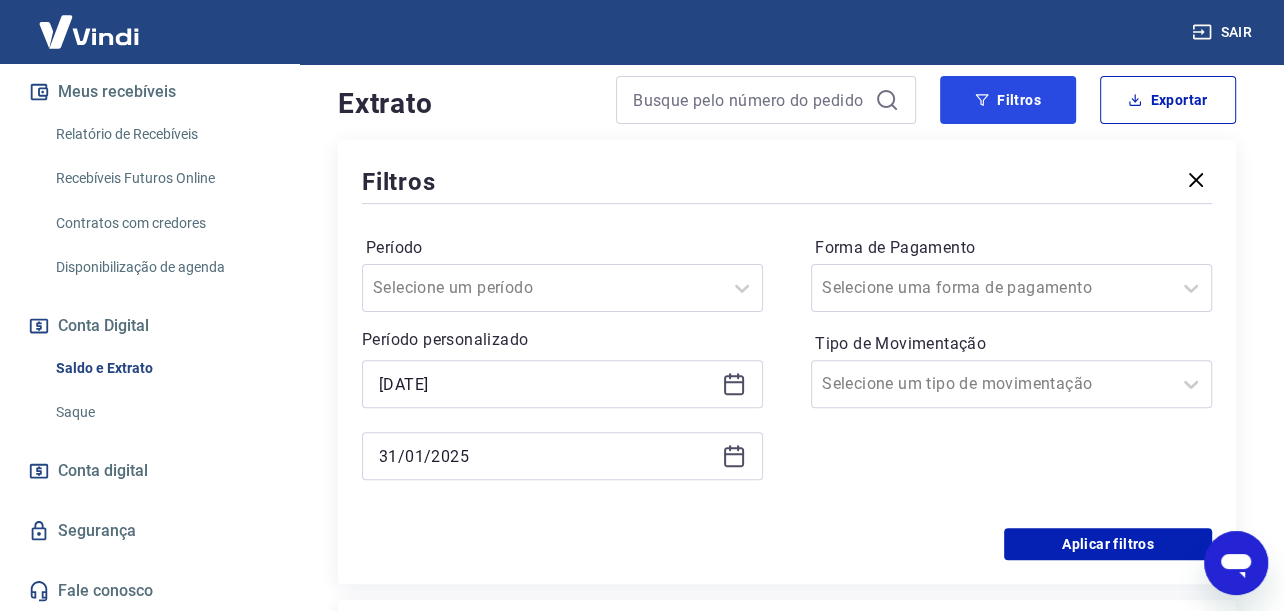 scroll, scrollTop: 400, scrollLeft: 0, axis: vertical 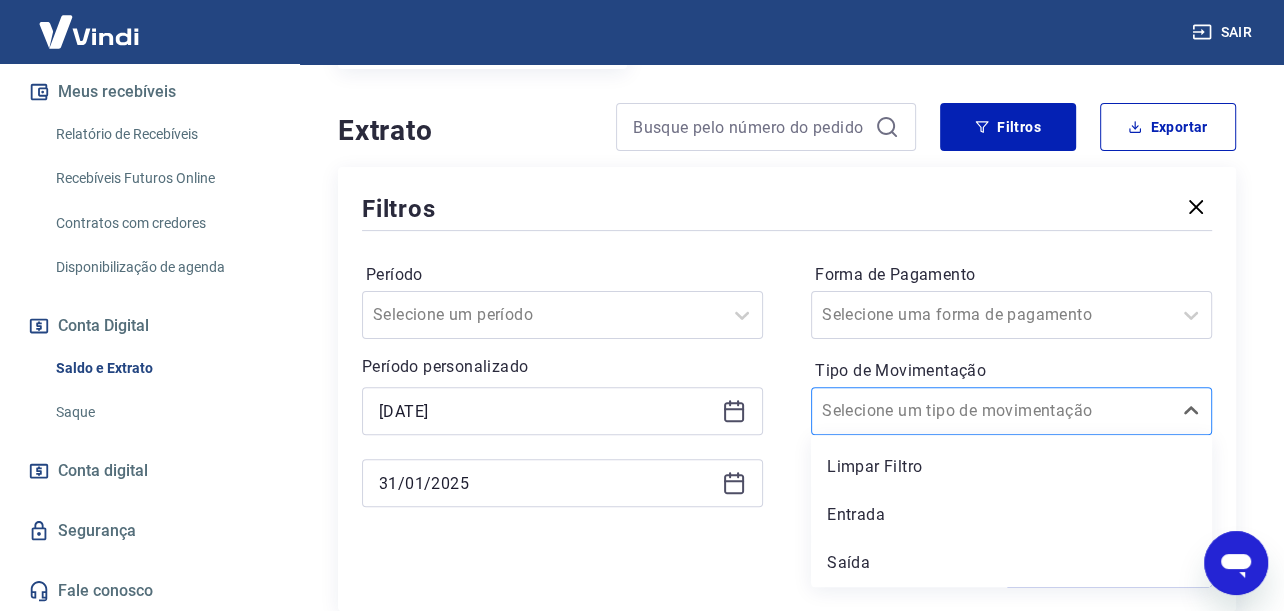 click on "Tipo de Movimentação" at bounding box center (923, 411) 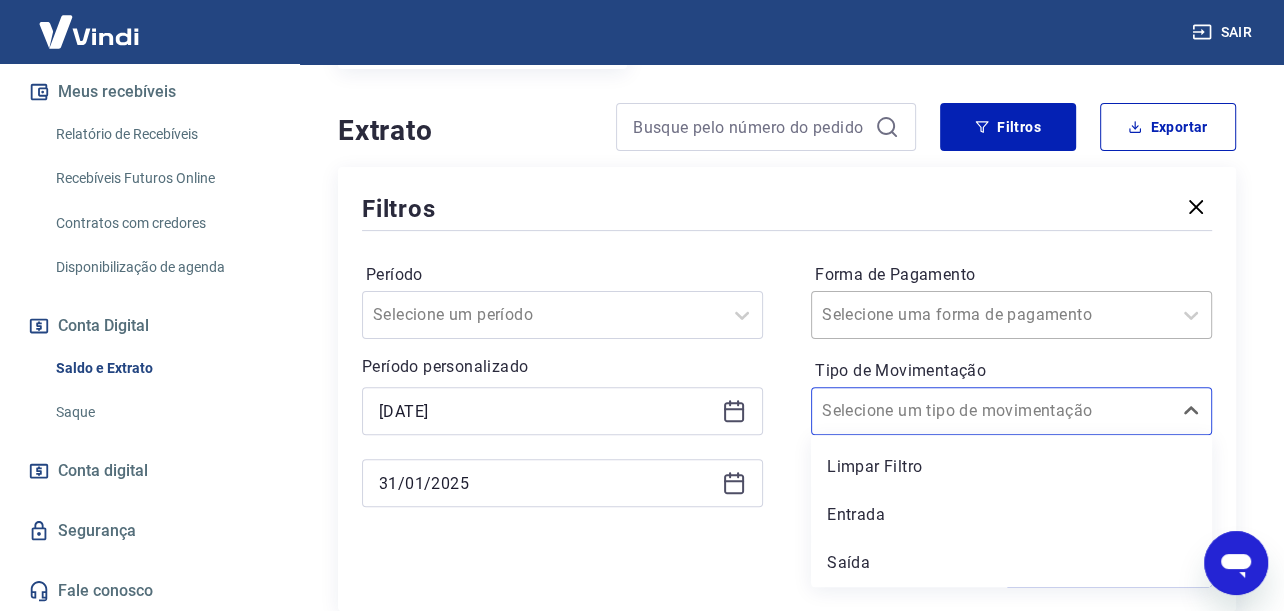 click on "Forma de Pagamento" at bounding box center [923, 315] 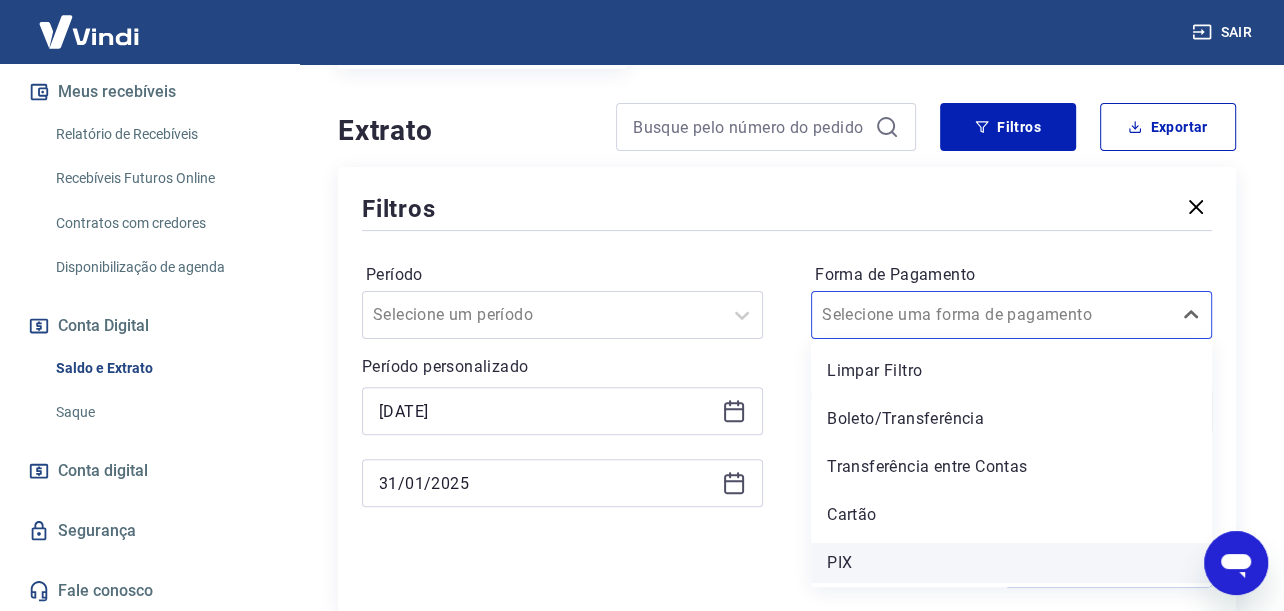 click on "PIX" at bounding box center (1011, 563) 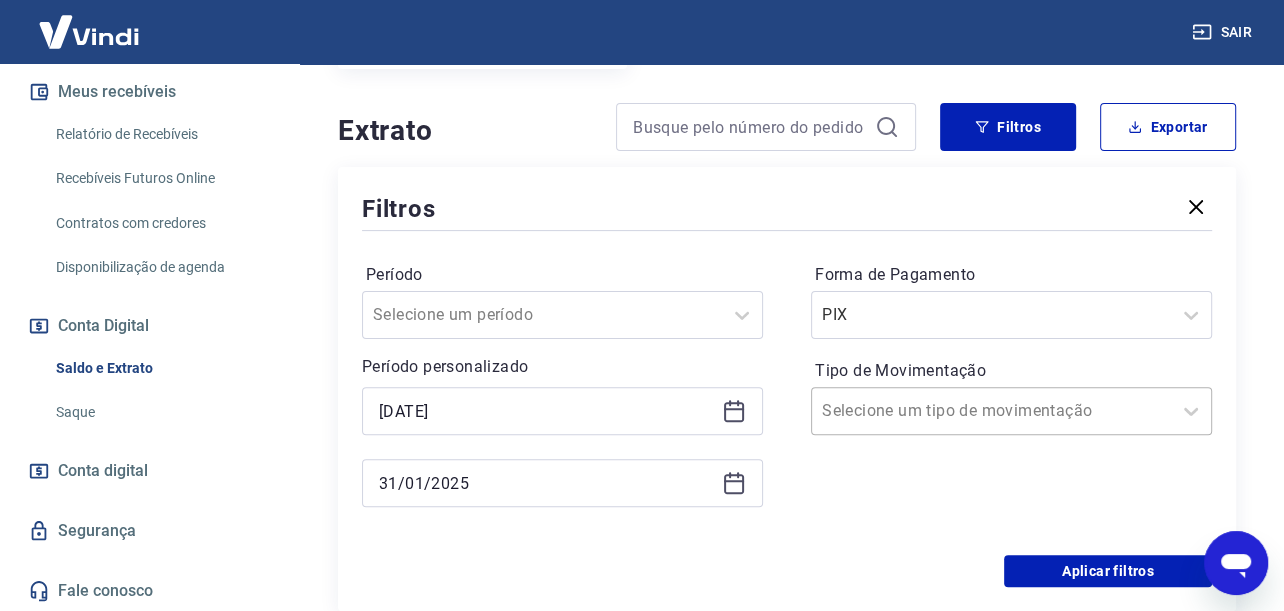 click on "Selecione um tipo de movimentação" at bounding box center [991, 411] 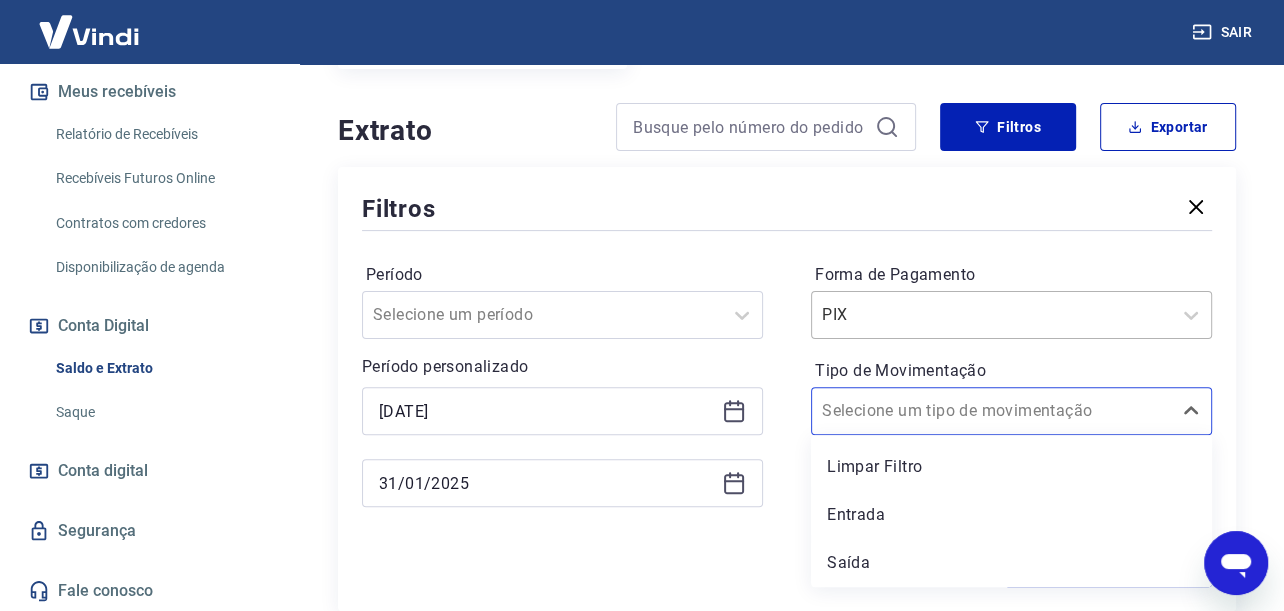 click on "Forma de Pagamento" at bounding box center [923, 315] 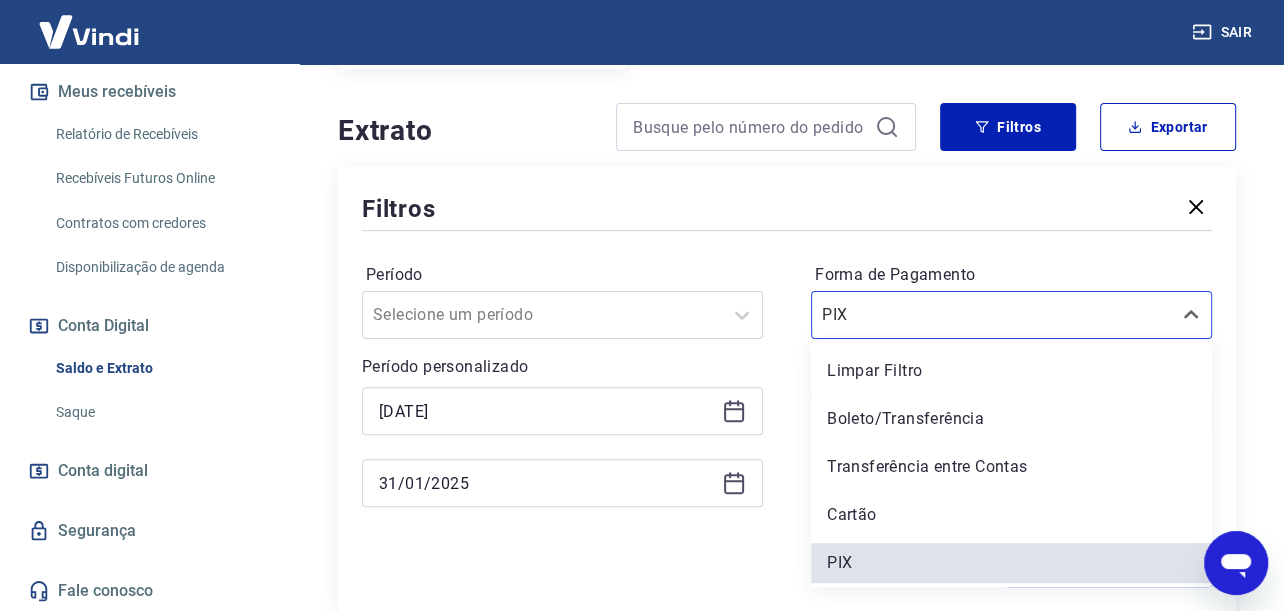click on "Período Selecione um período Período personalizado 01/01/2025 31/01/2025 Forma de Pagamento option Transferência entre Contas focused, 3 of 5. 5 results available. Use Up and Down to choose options, press Enter to select the currently focused option, press Escape to exit the menu, press Tab to select the option and exit the menu. PIX Limpar Filtro Boleto/Transferência Transferência entre Contas Cartão PIX Tipo de Movimentação Selecione um tipo de movimentação" at bounding box center [787, 395] 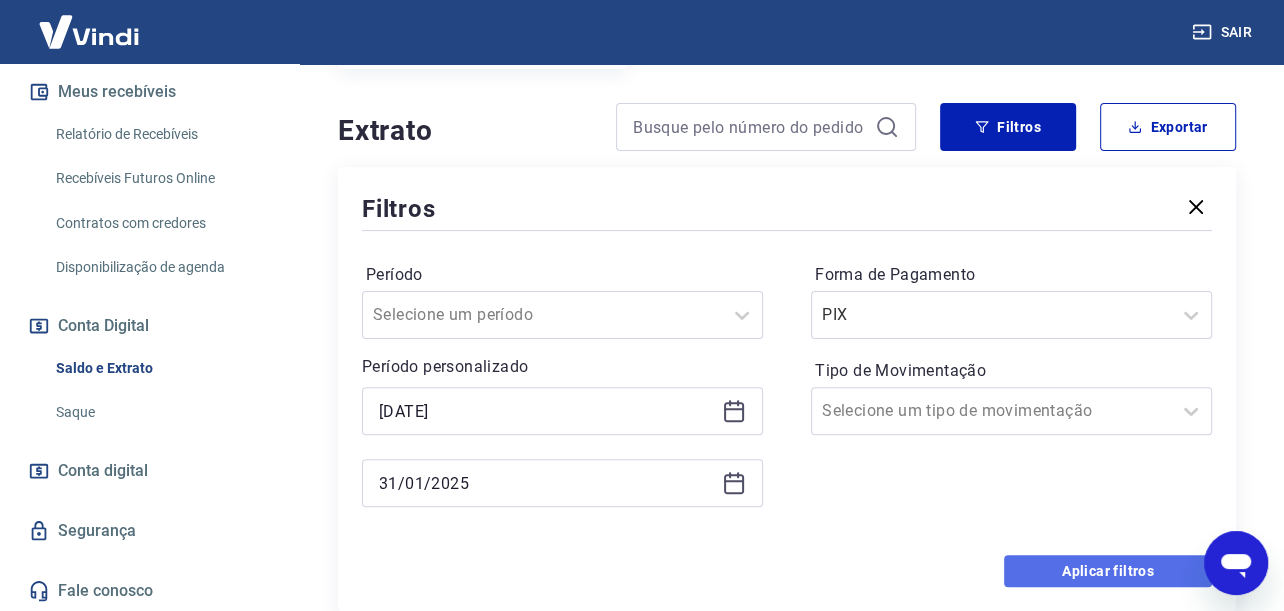 click on "Aplicar filtros" at bounding box center (1108, 571) 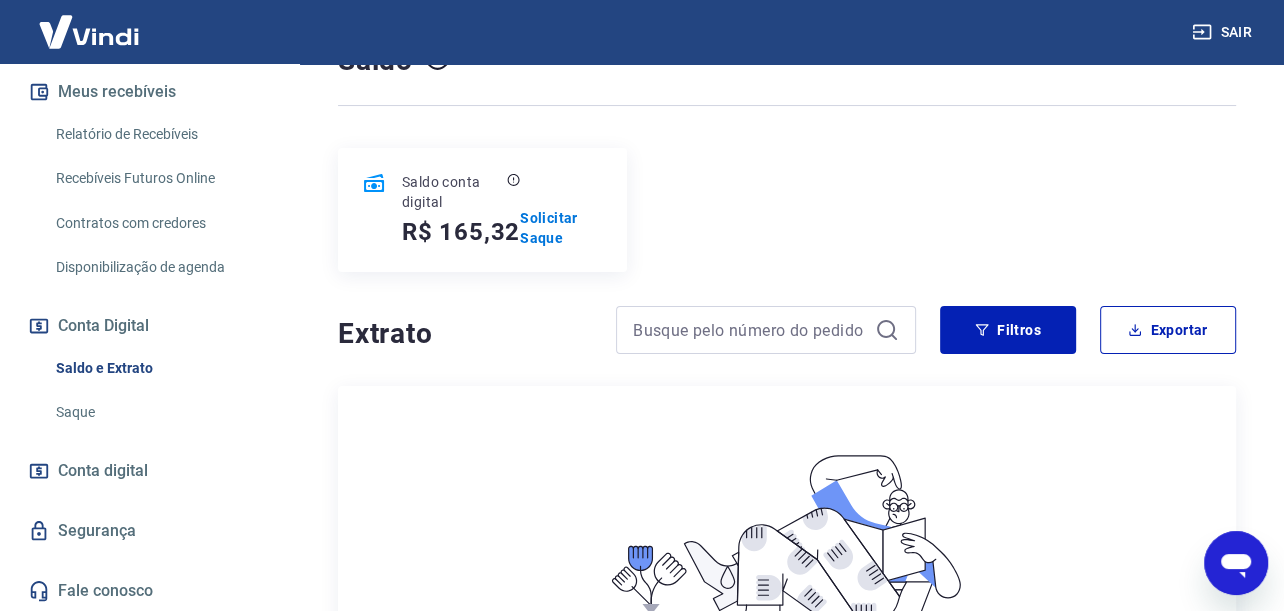 scroll, scrollTop: 297, scrollLeft: 0, axis: vertical 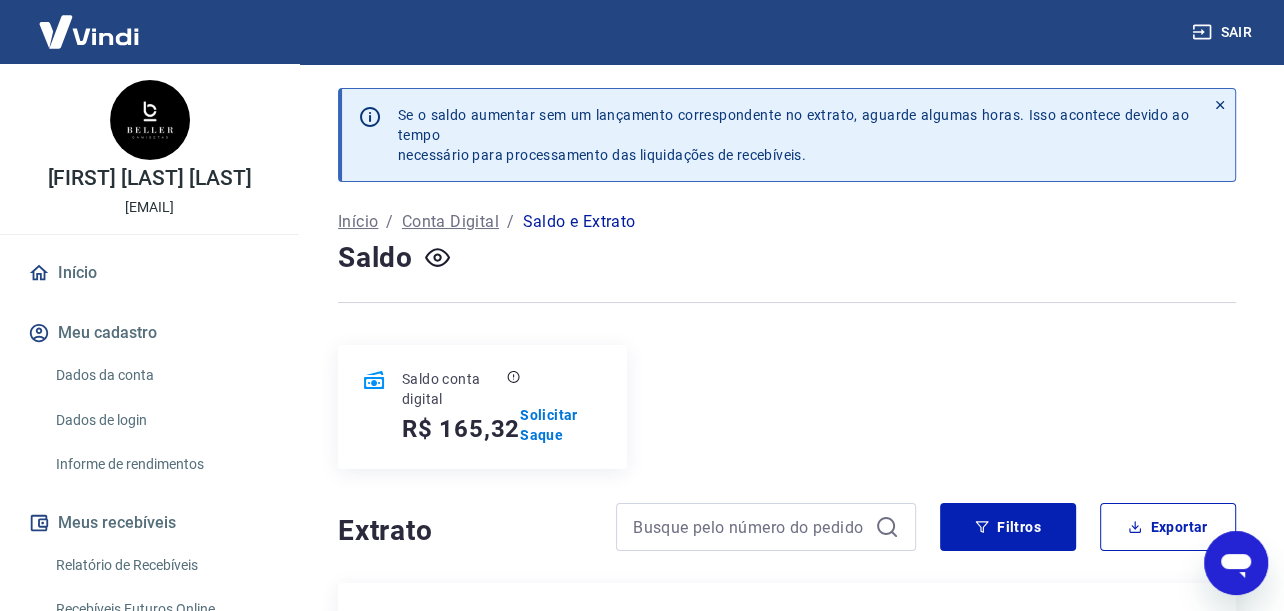 click on "Início" at bounding box center (149, 273) 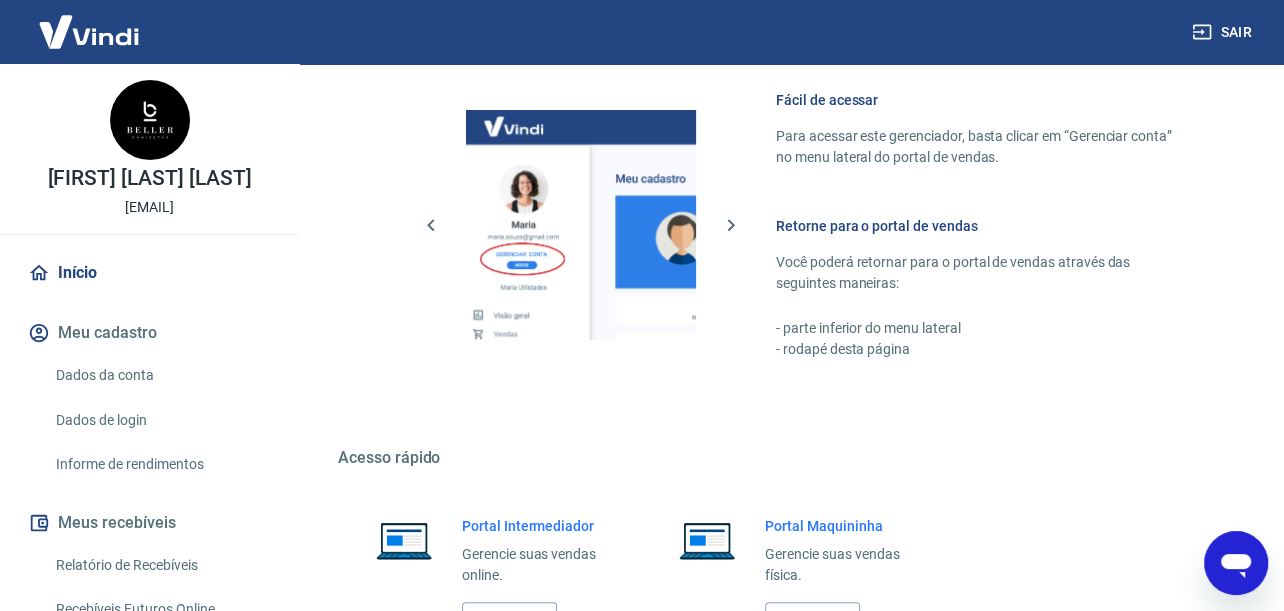 scroll, scrollTop: 900, scrollLeft: 0, axis: vertical 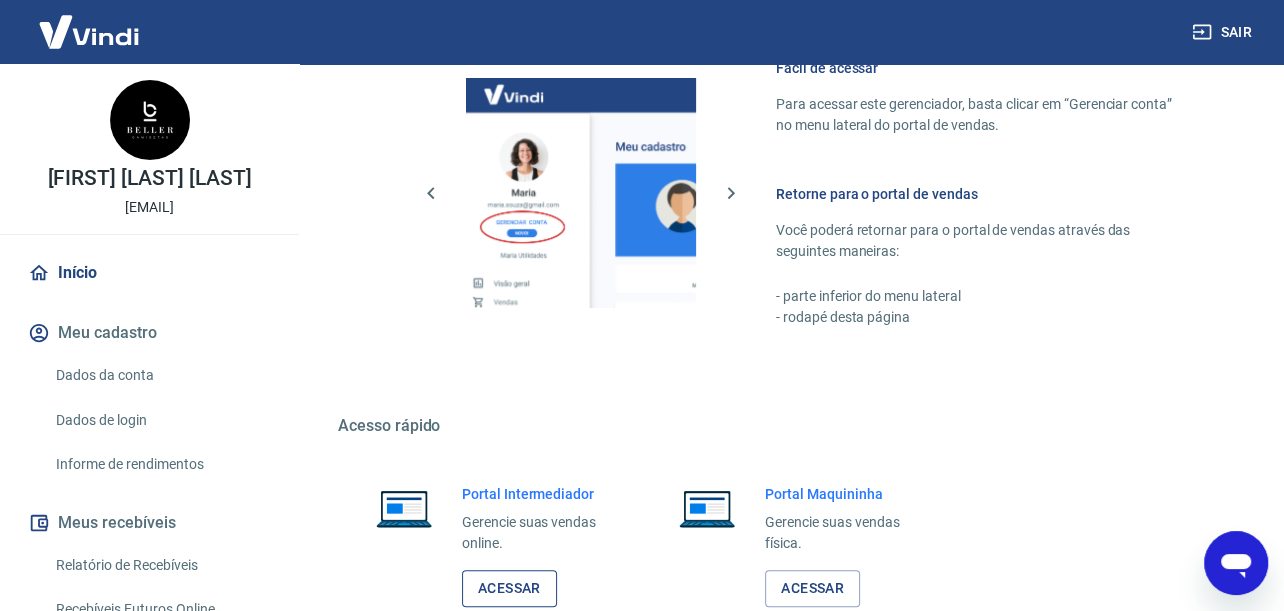 click on "Acessar" at bounding box center [509, 588] 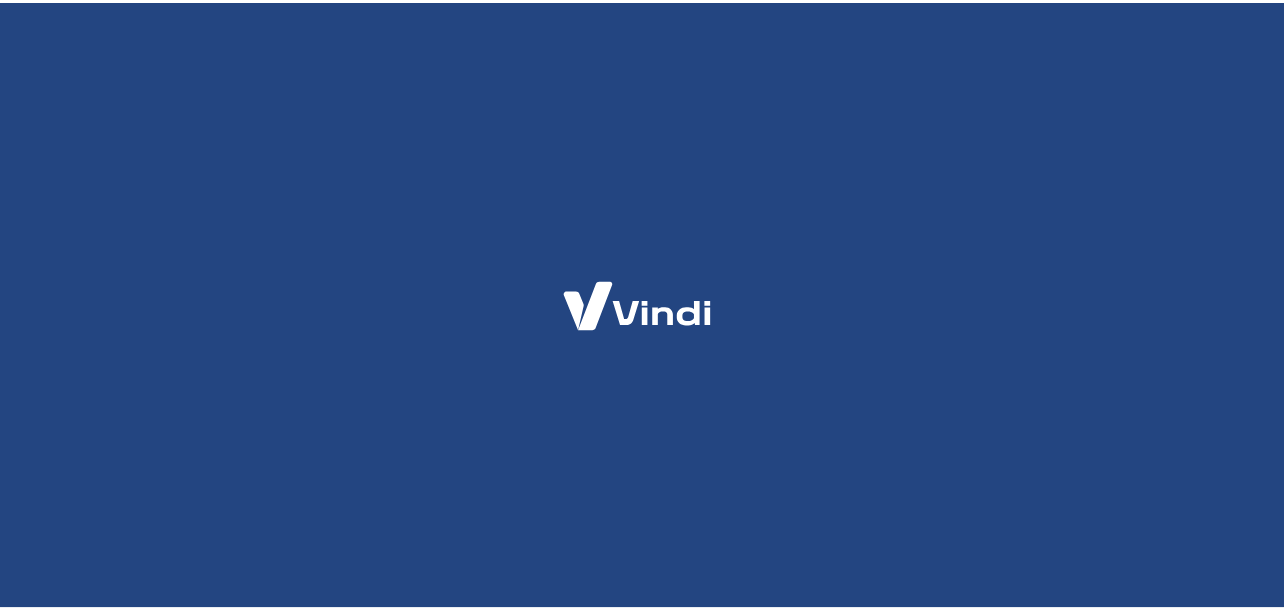 scroll, scrollTop: 0, scrollLeft: 0, axis: both 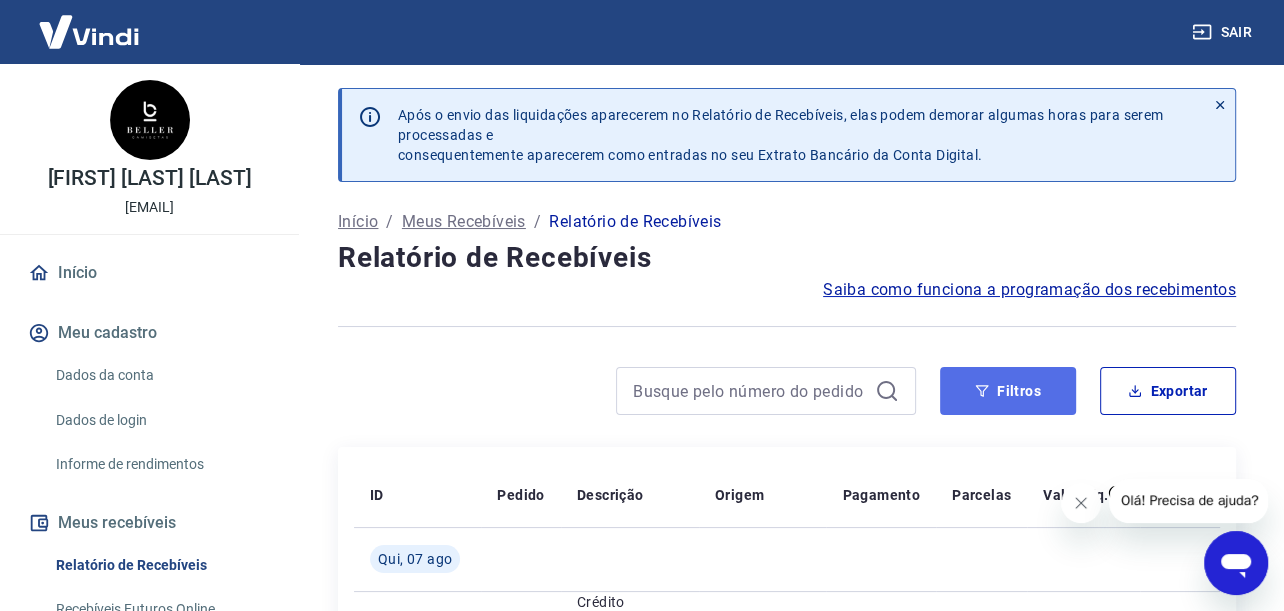 click on "Filtros" at bounding box center (1008, 391) 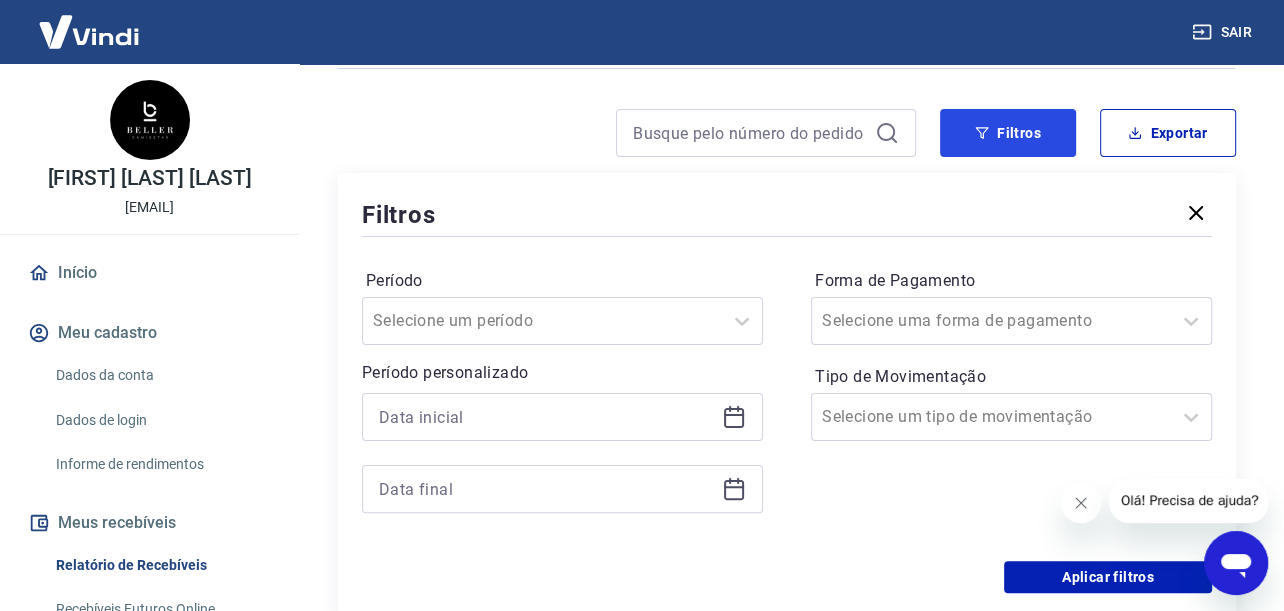 scroll, scrollTop: 300, scrollLeft: 0, axis: vertical 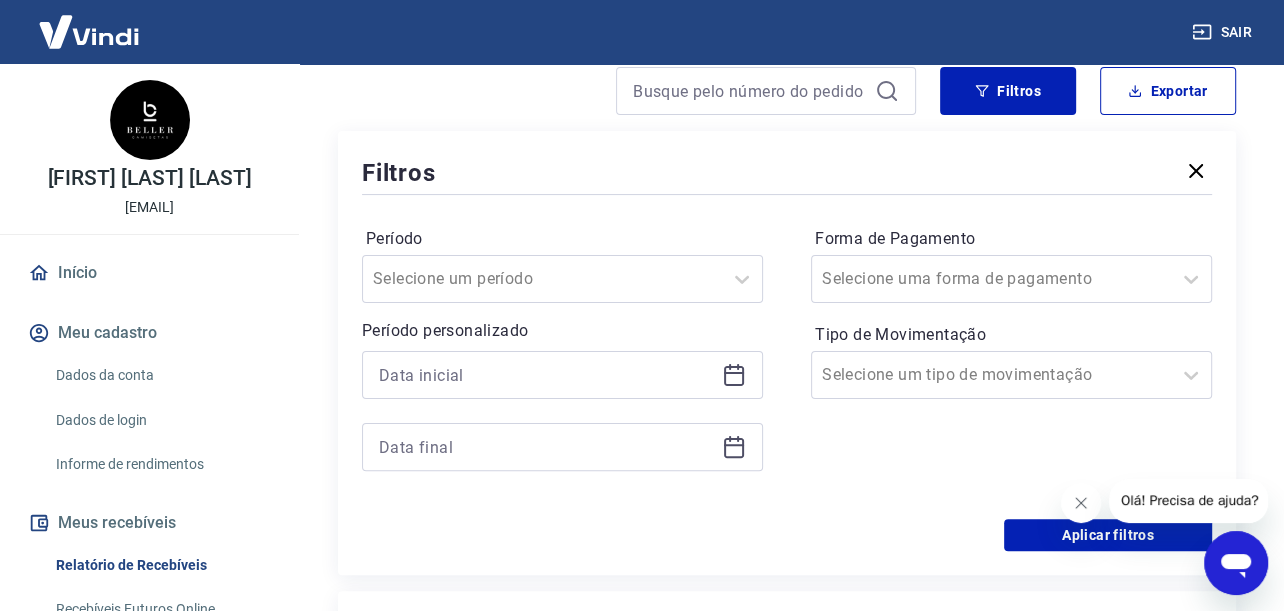 click 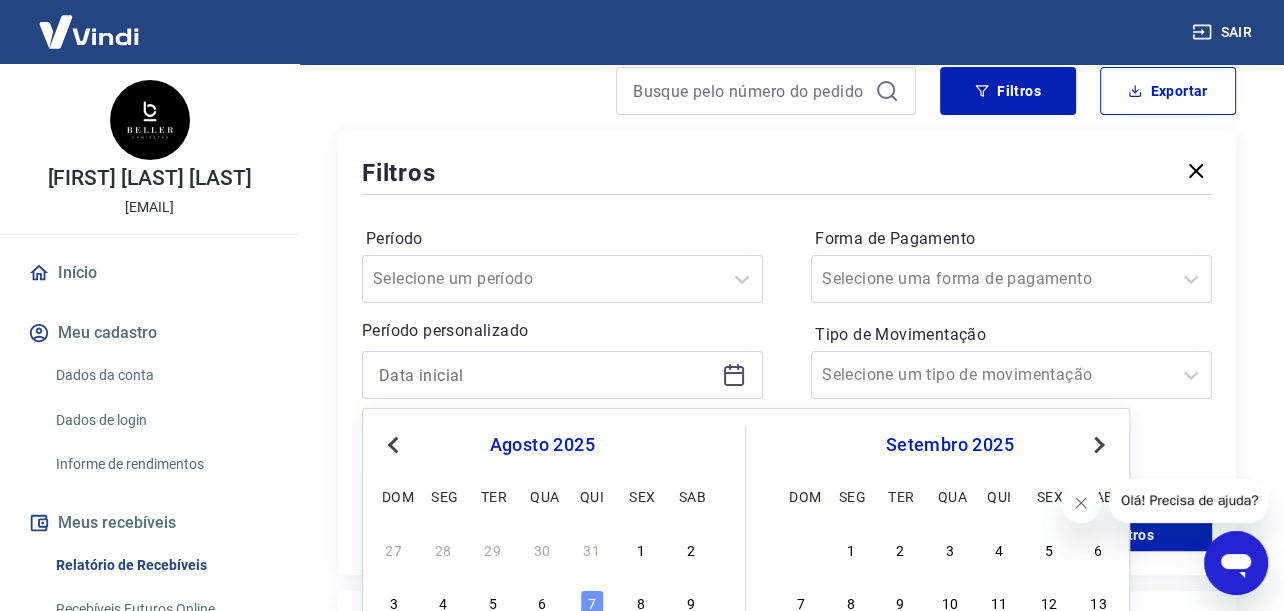 click on "Previous Month" at bounding box center (395, 443) 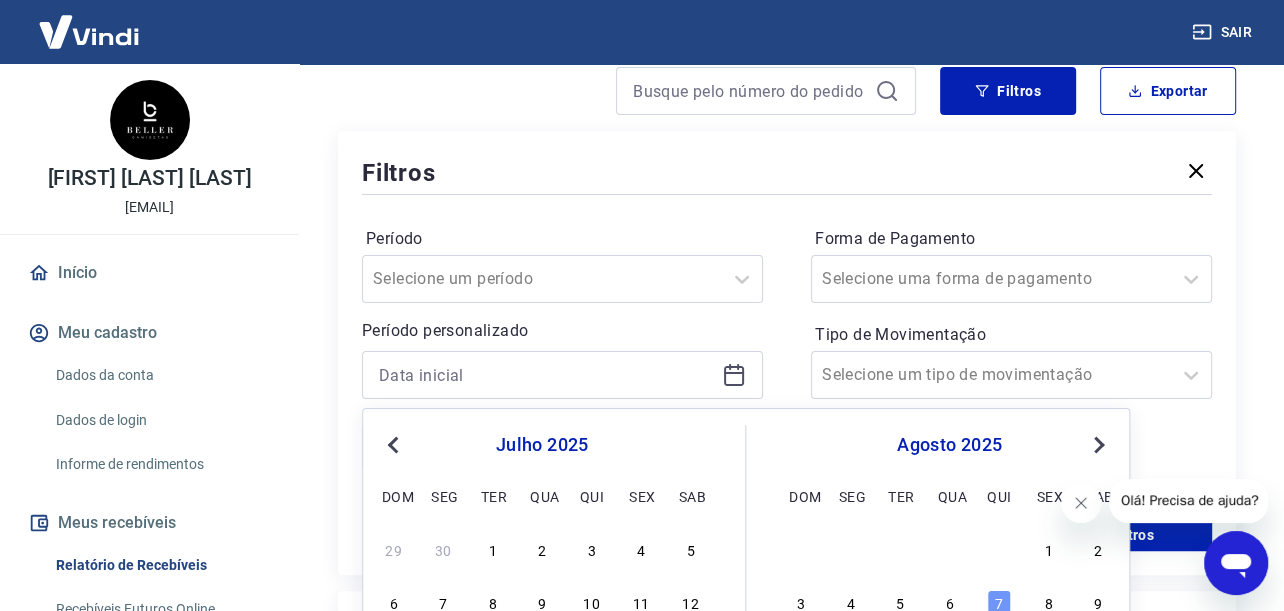 click on "Previous Month" at bounding box center (393, 445) 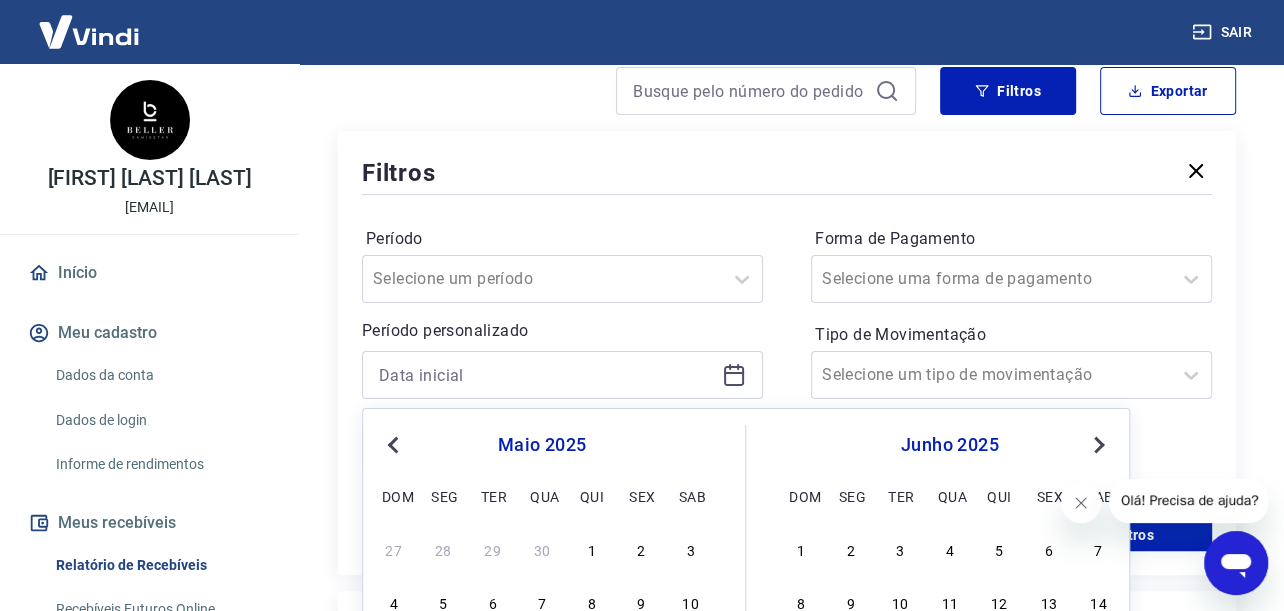click on "Previous Month" at bounding box center [395, 443] 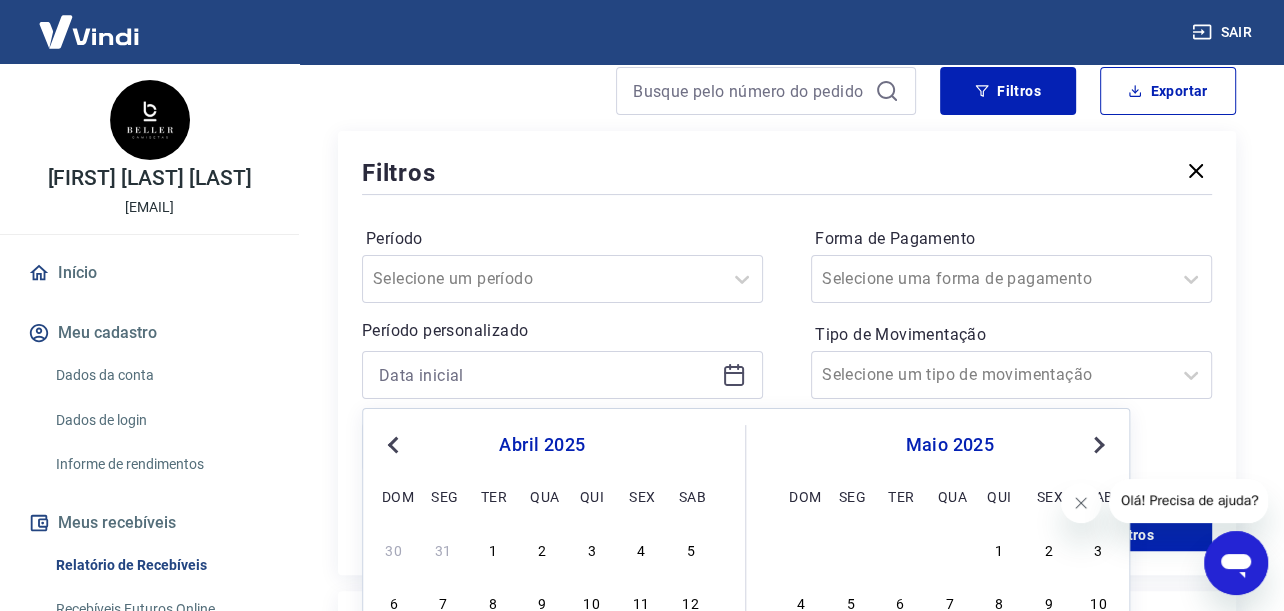 click on "Previous Month" at bounding box center (395, 443) 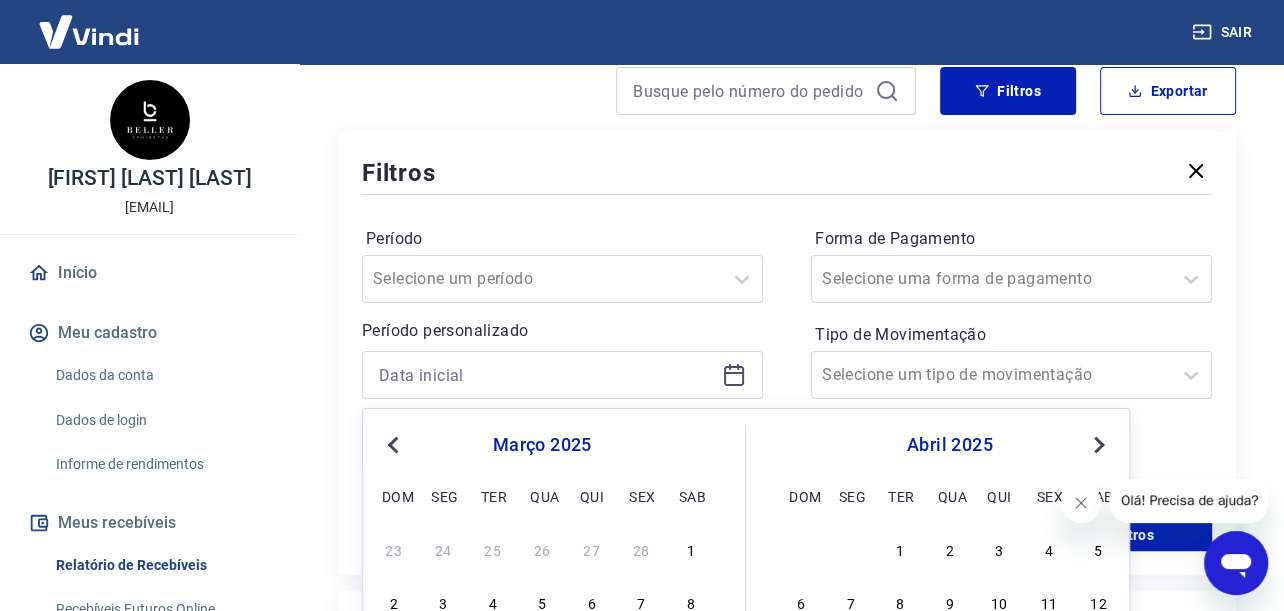 click on "Previous Month" at bounding box center [395, 443] 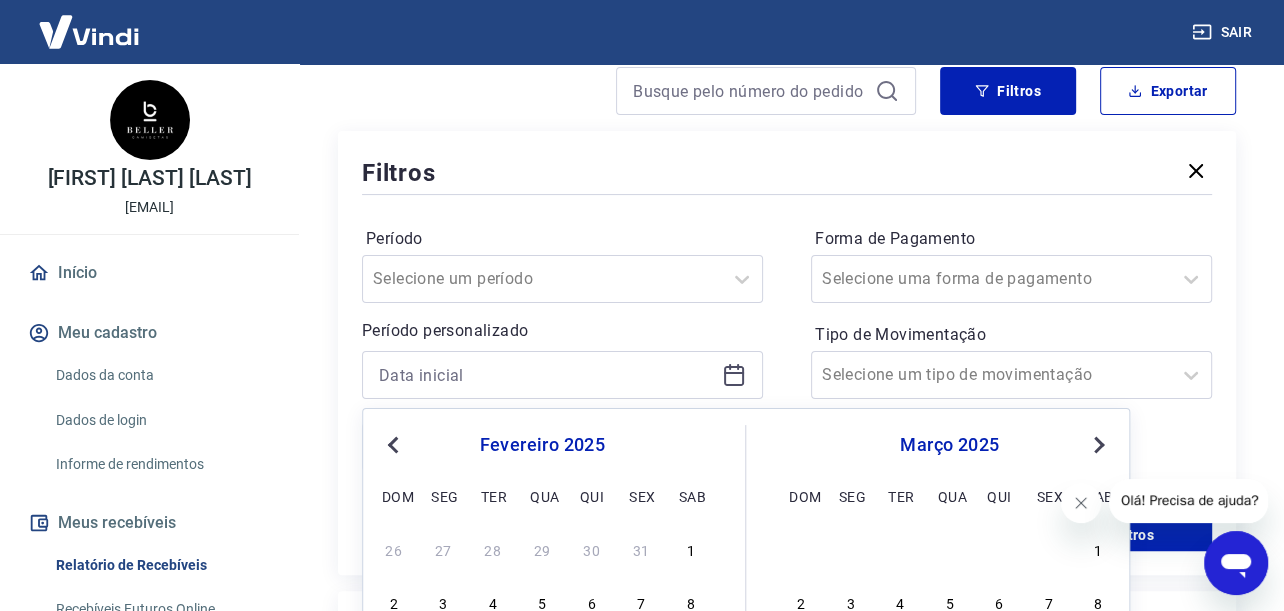 click on "Previous Month" at bounding box center [395, 443] 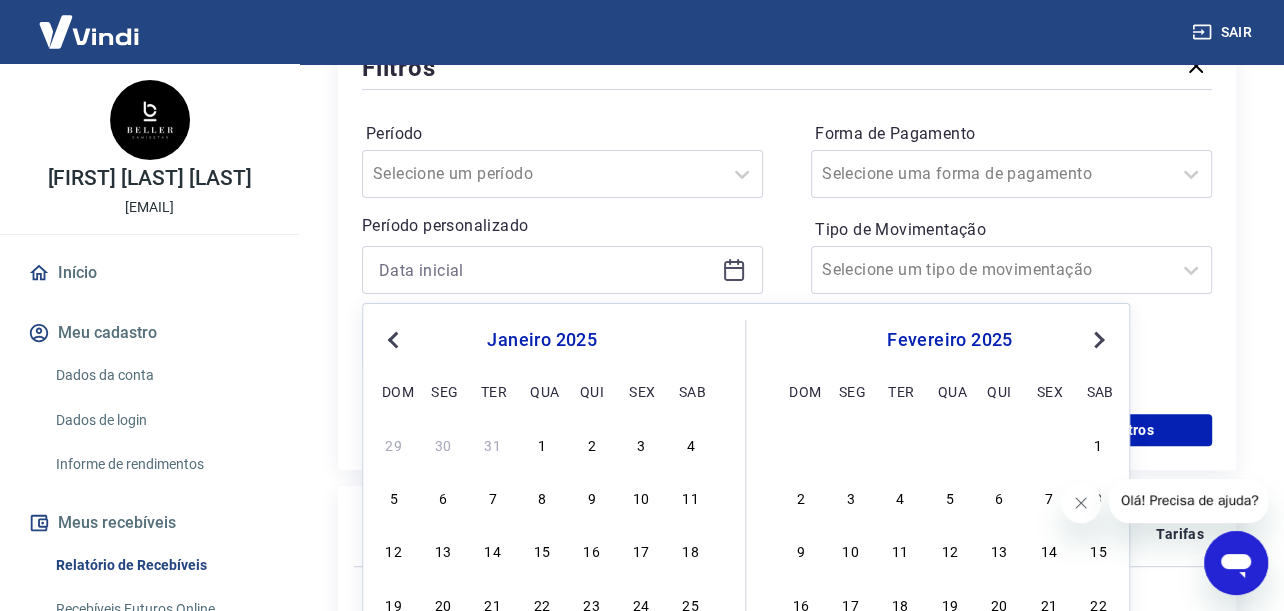 scroll, scrollTop: 500, scrollLeft: 0, axis: vertical 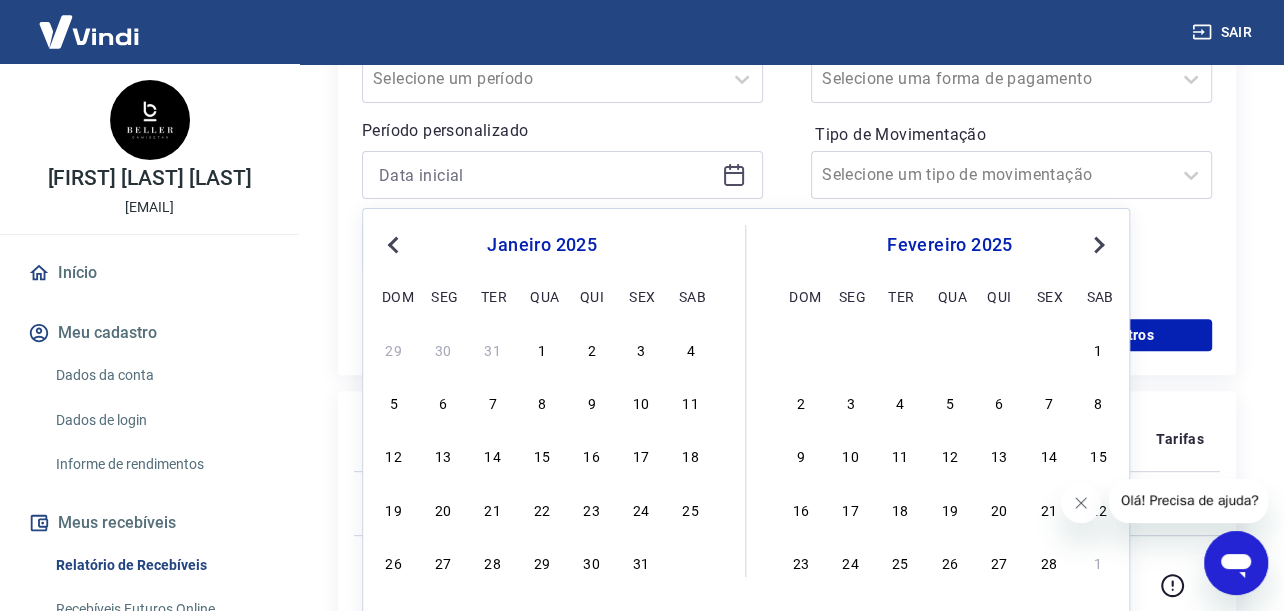 click on "1" at bounding box center (542, 349) 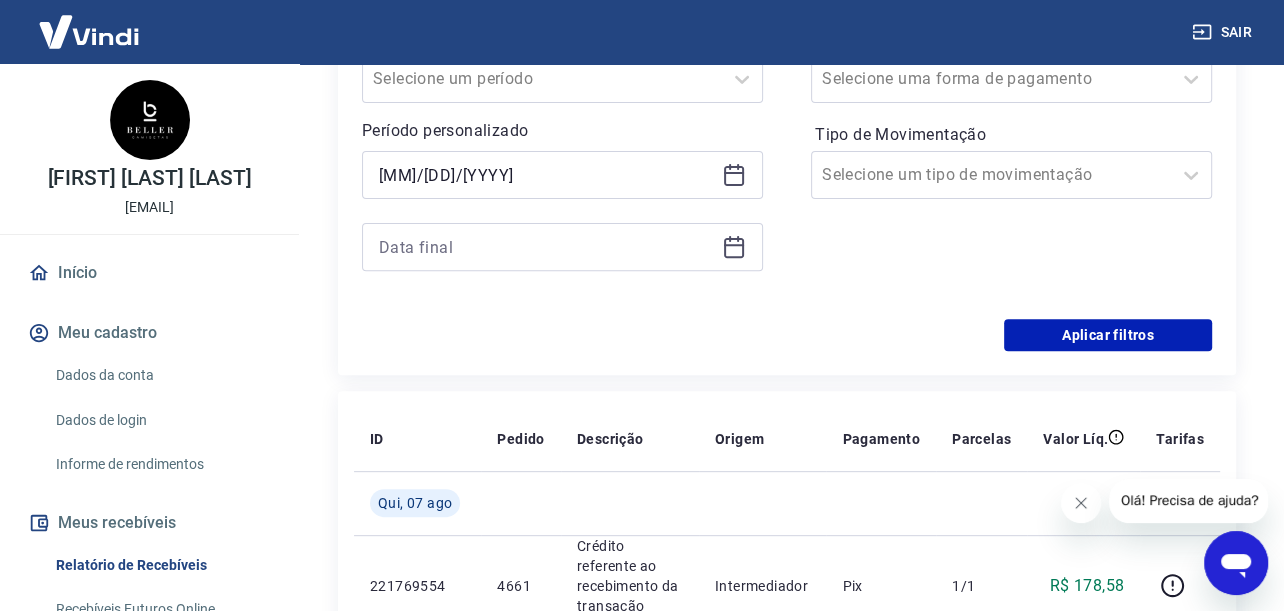 click 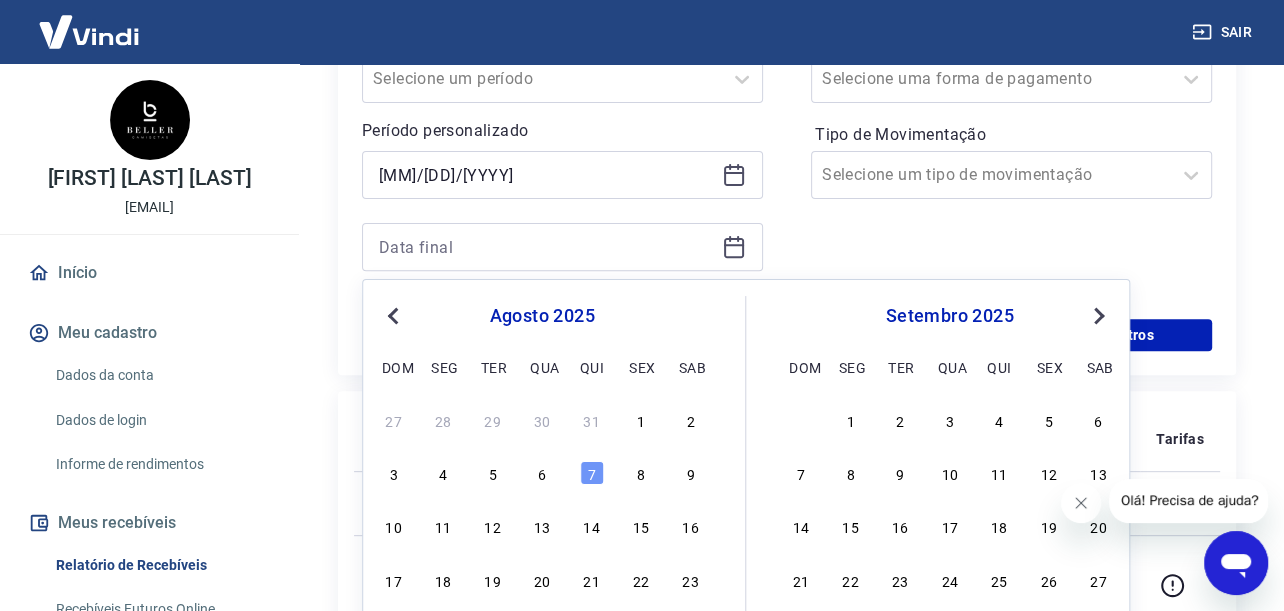 click on "Previous Month" at bounding box center (393, 316) 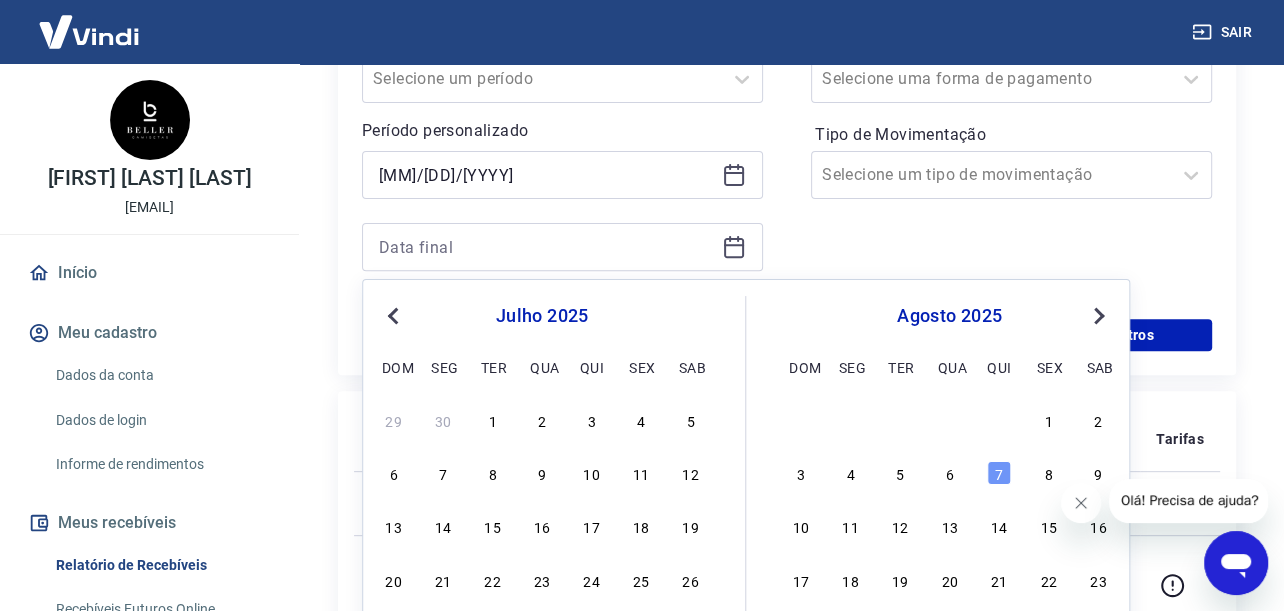 click on "Previous Month" at bounding box center (393, 316) 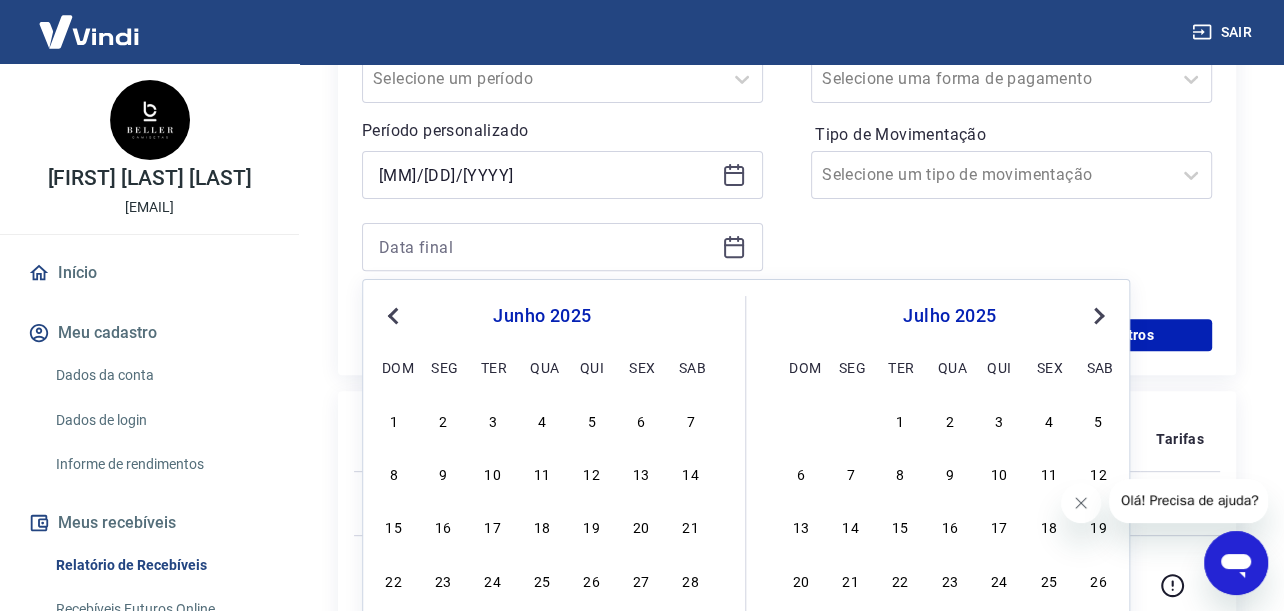 click on "Previous Month" at bounding box center (393, 316) 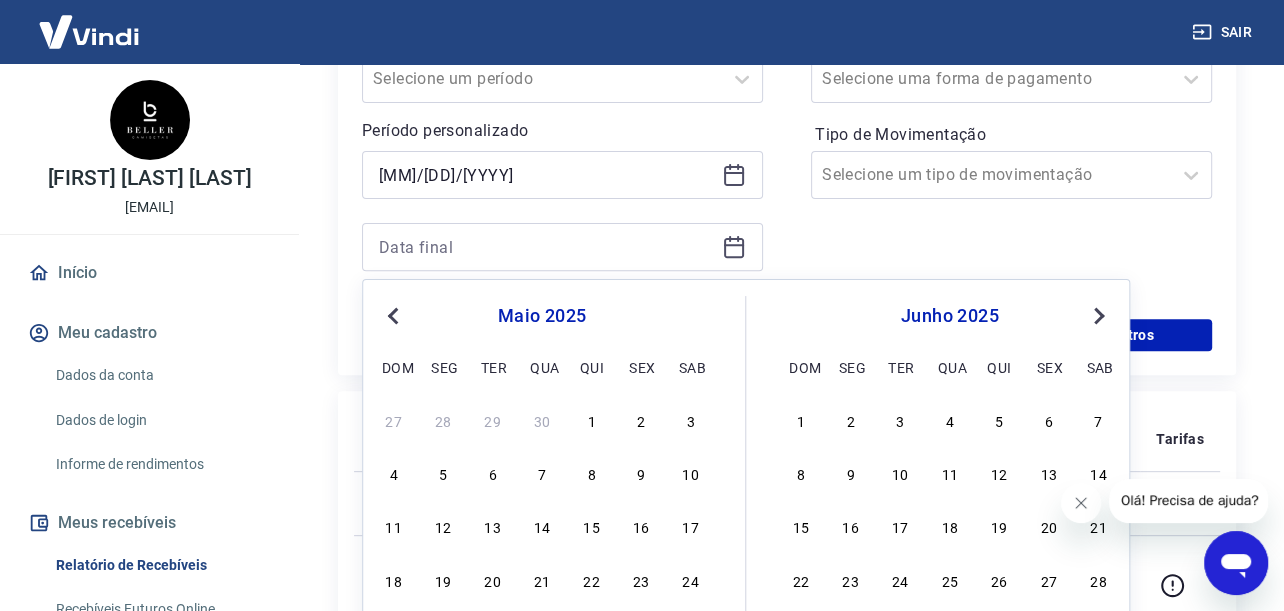 click on "Previous Month" at bounding box center (393, 316) 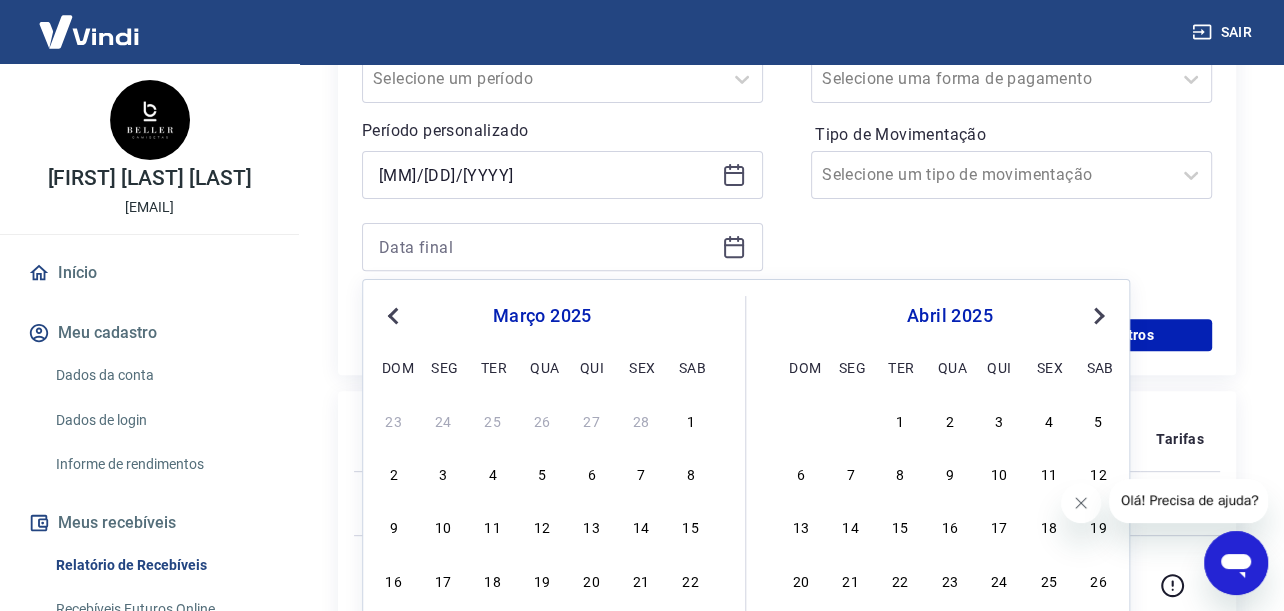 click on "Previous Month" at bounding box center (393, 316) 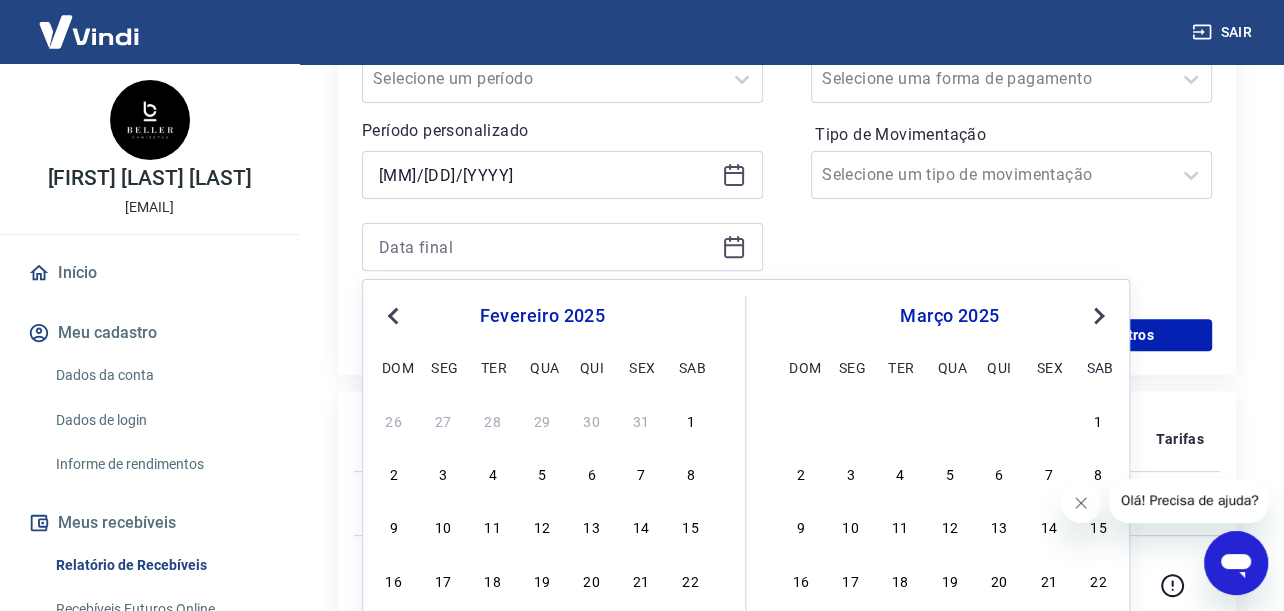 click on "Previous Month" at bounding box center (395, 314) 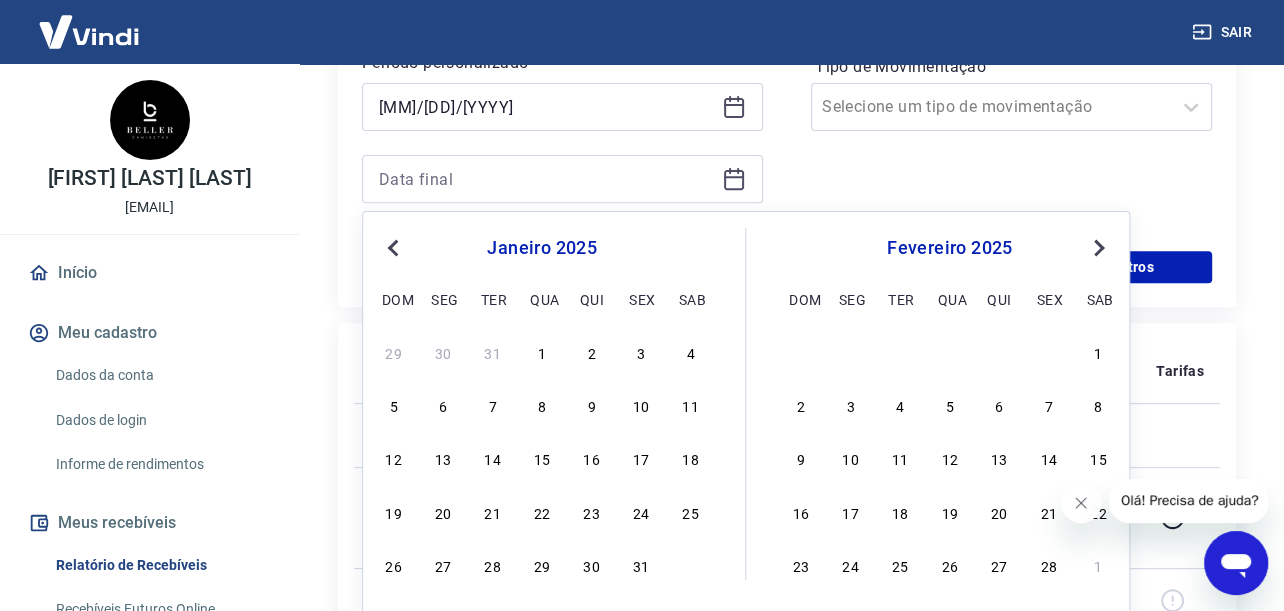 scroll, scrollTop: 600, scrollLeft: 0, axis: vertical 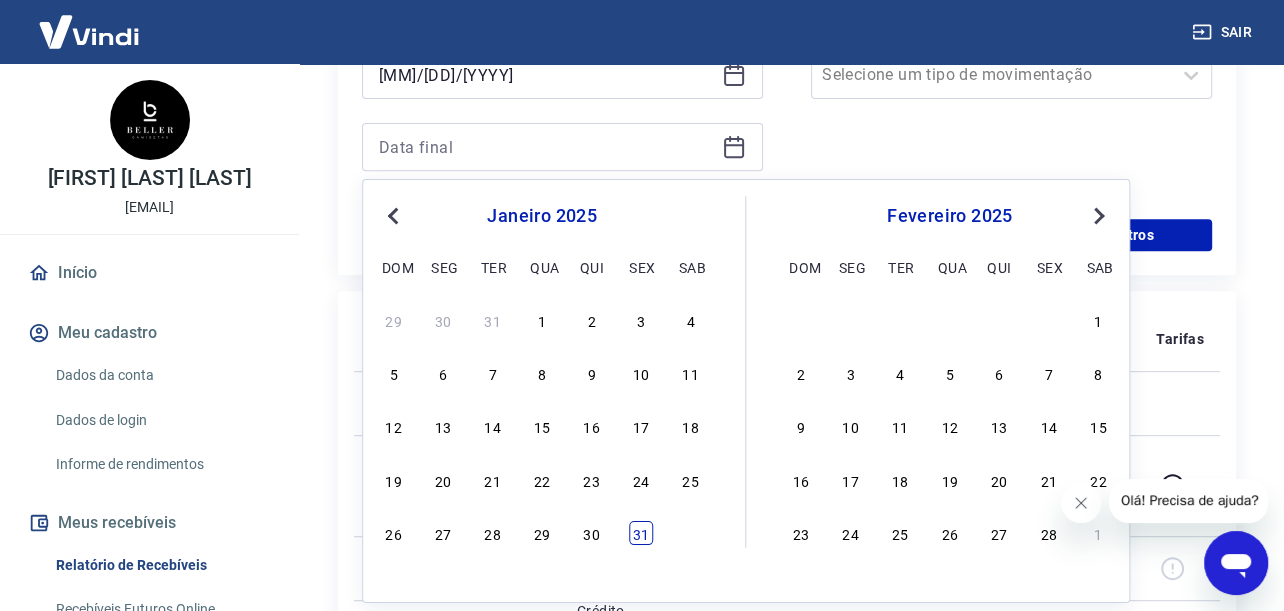 click on "31" at bounding box center [641, 533] 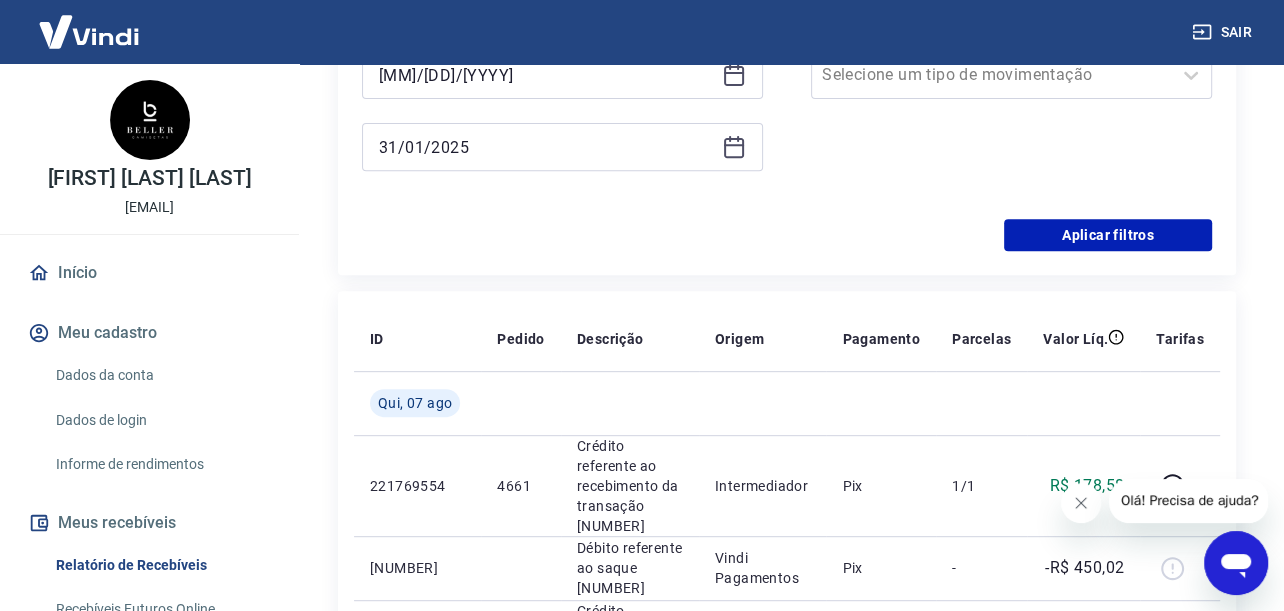 type on "31/01/2025" 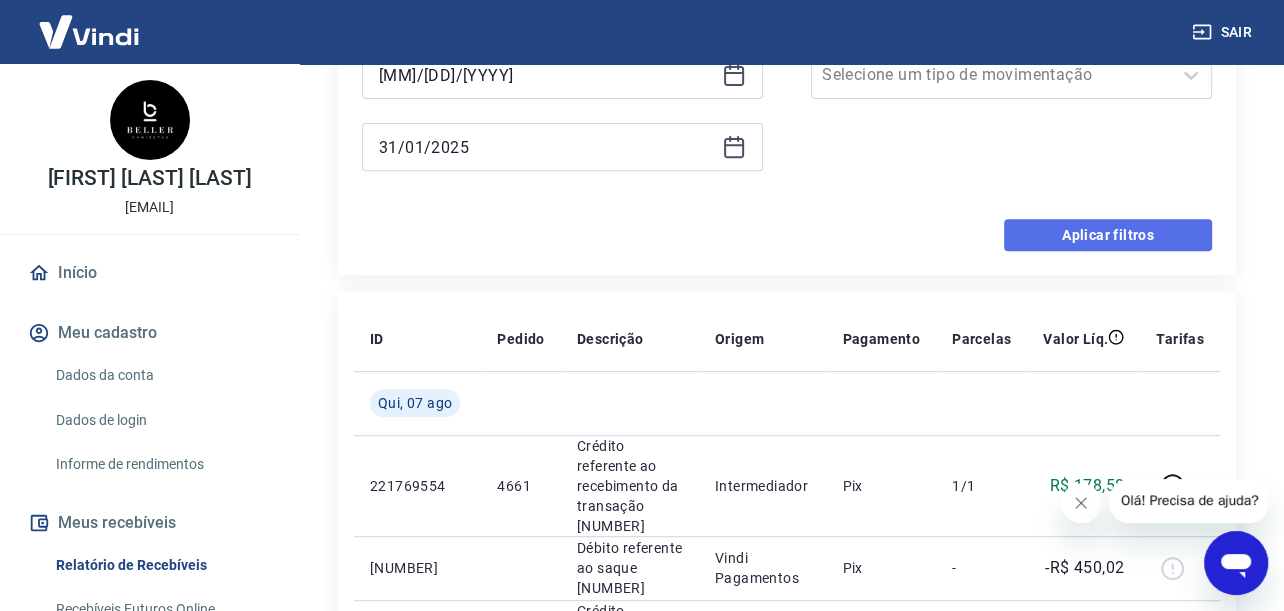 click on "Aplicar filtros" at bounding box center [1108, 235] 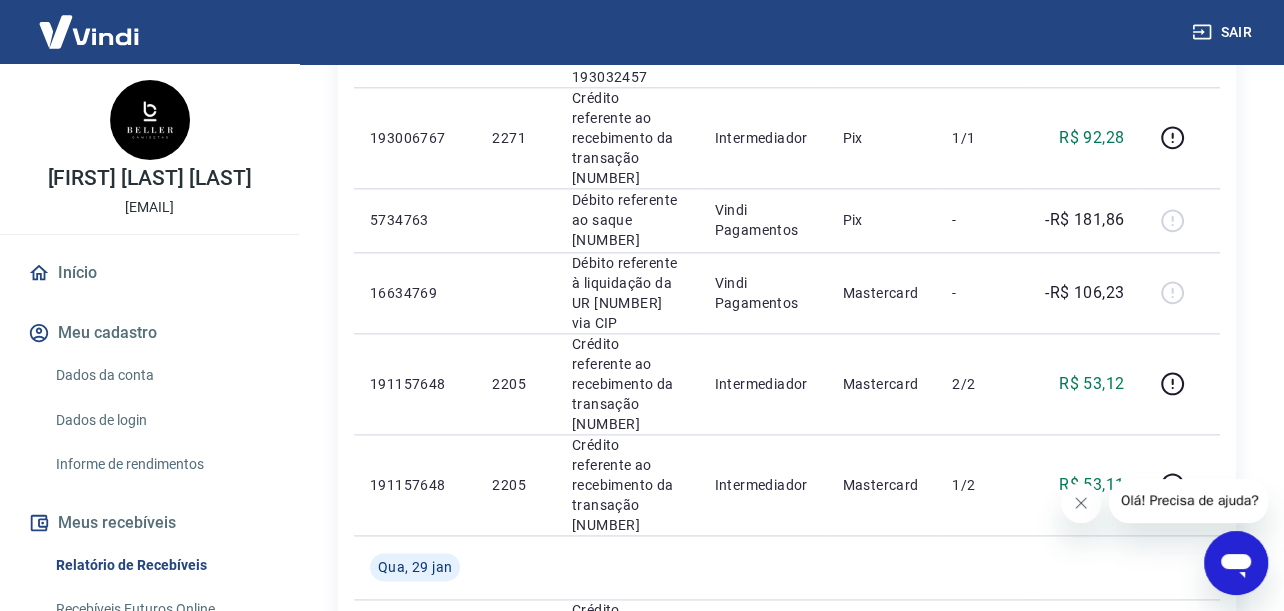 scroll, scrollTop: 1964, scrollLeft: 0, axis: vertical 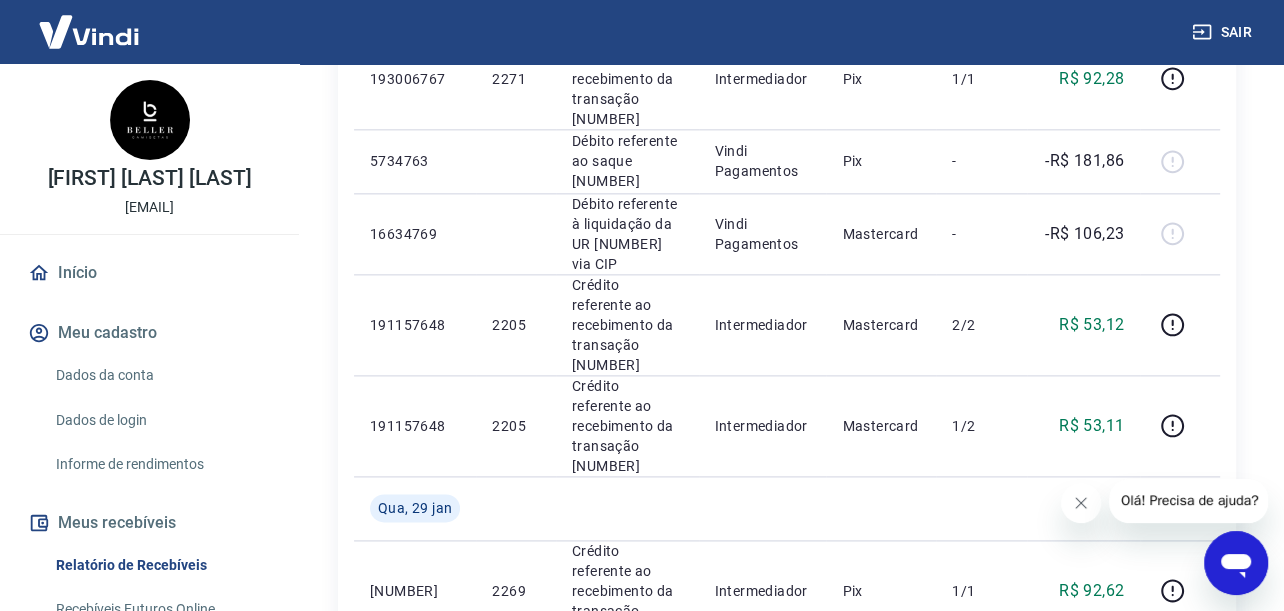 click on "2" at bounding box center (1001, 698) 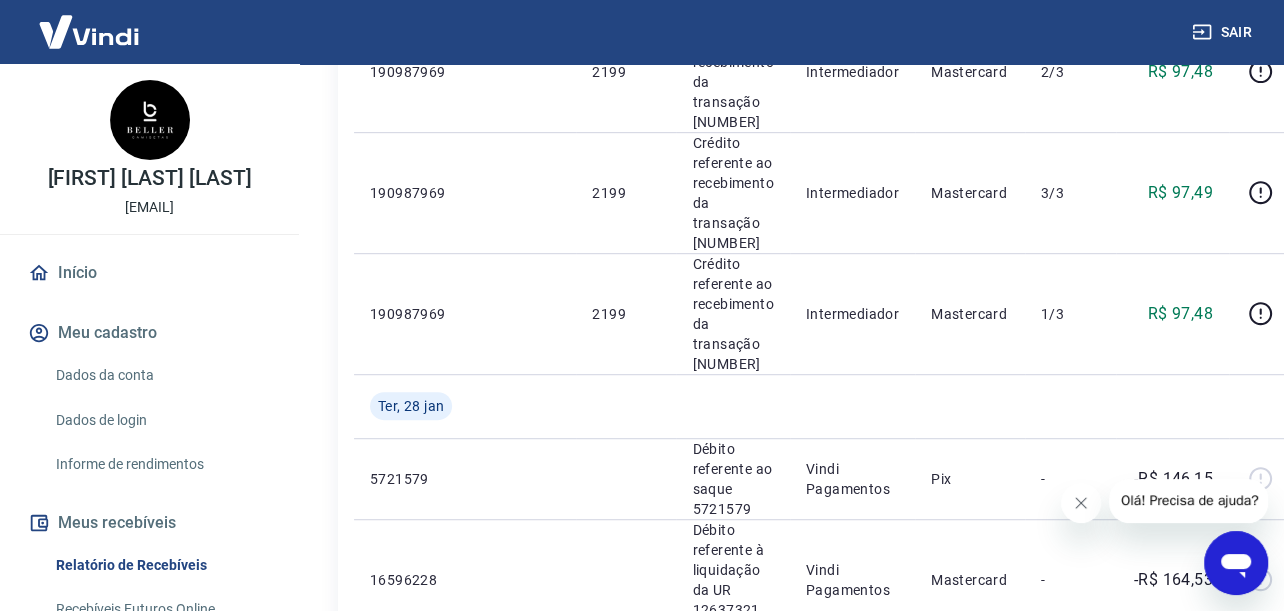 scroll, scrollTop: 922, scrollLeft: 0, axis: vertical 